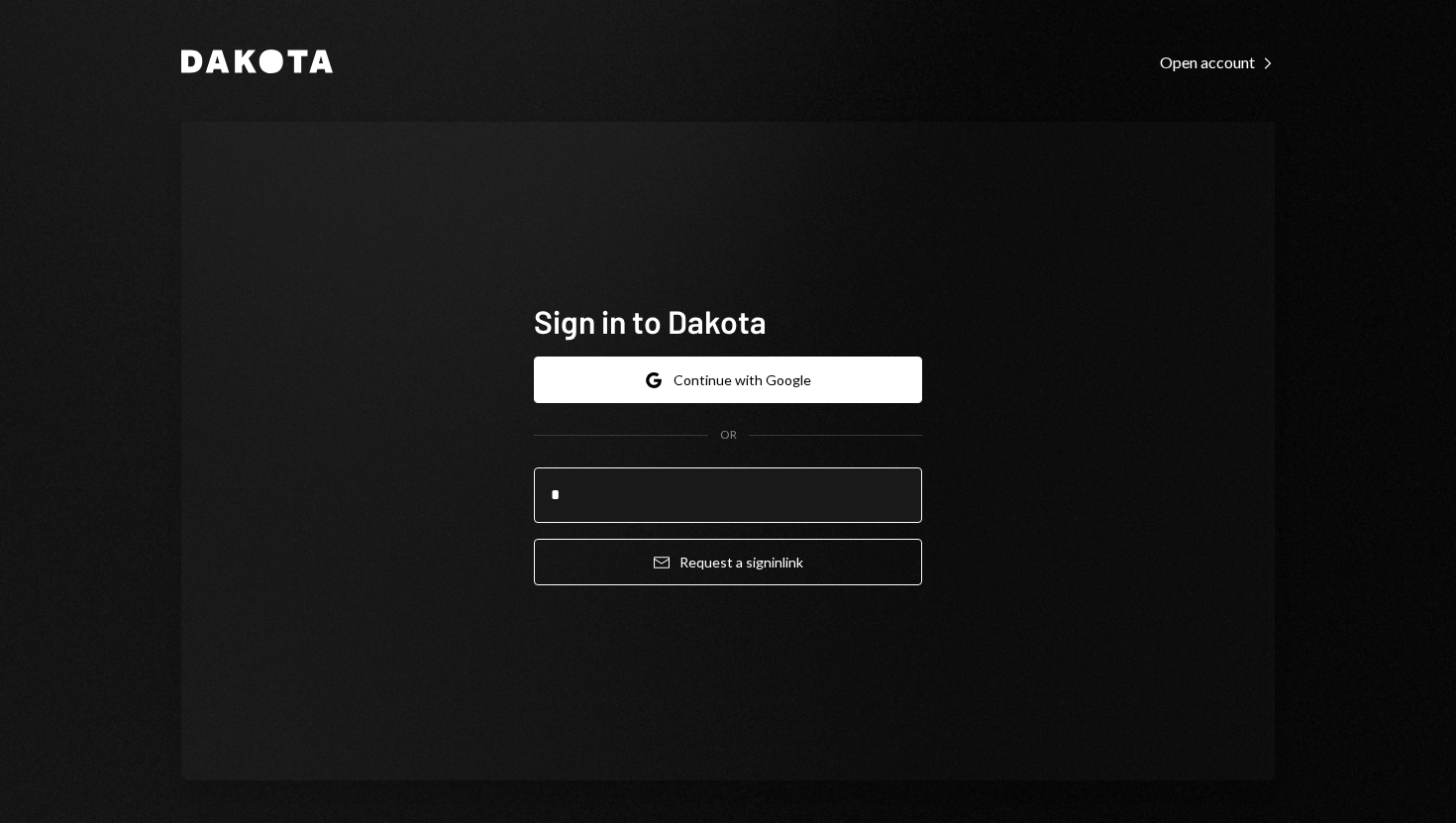 scroll, scrollTop: 0, scrollLeft: 0, axis: both 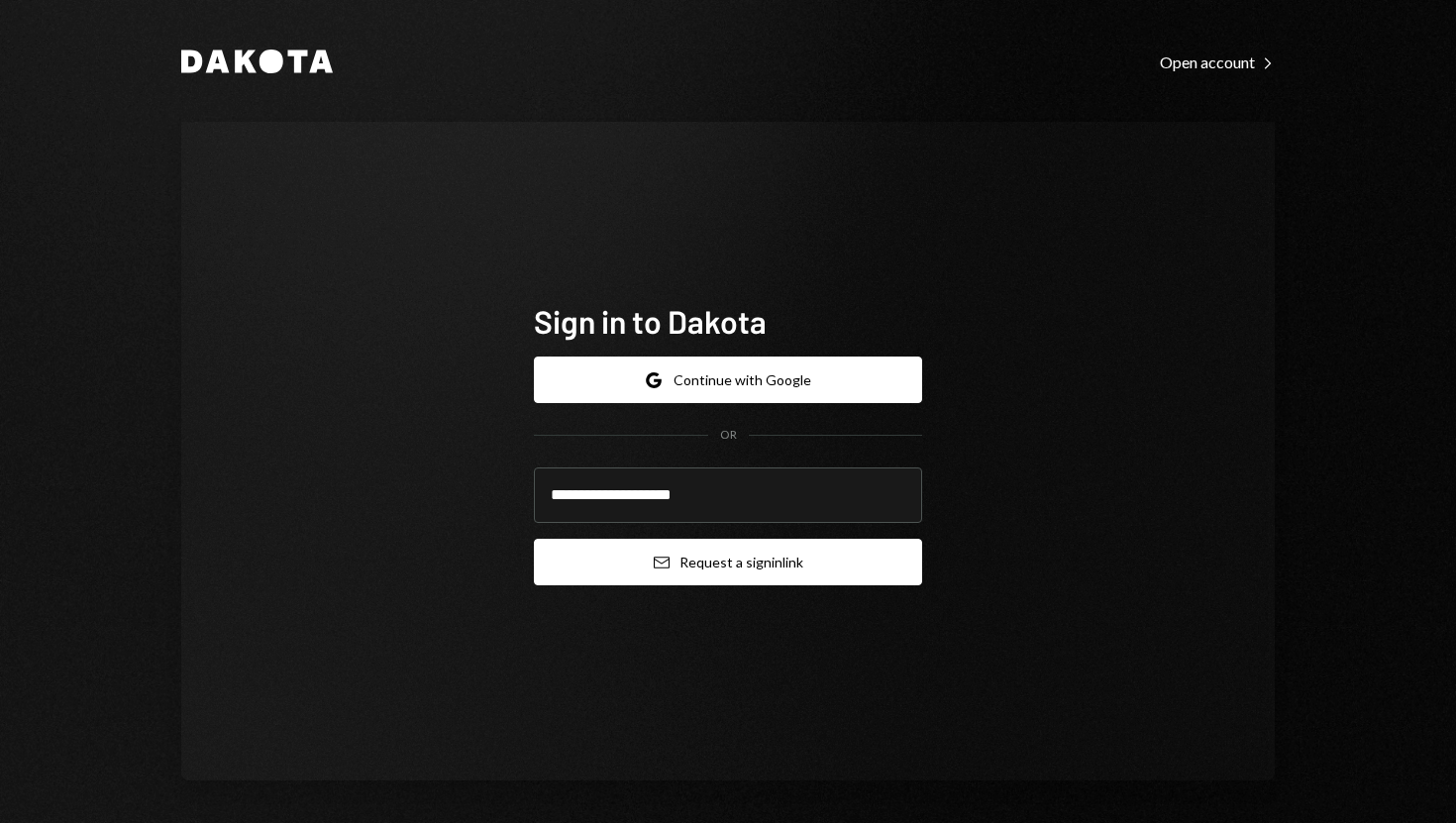 click on "Email Request a sign  in  link" at bounding box center (728, 562) 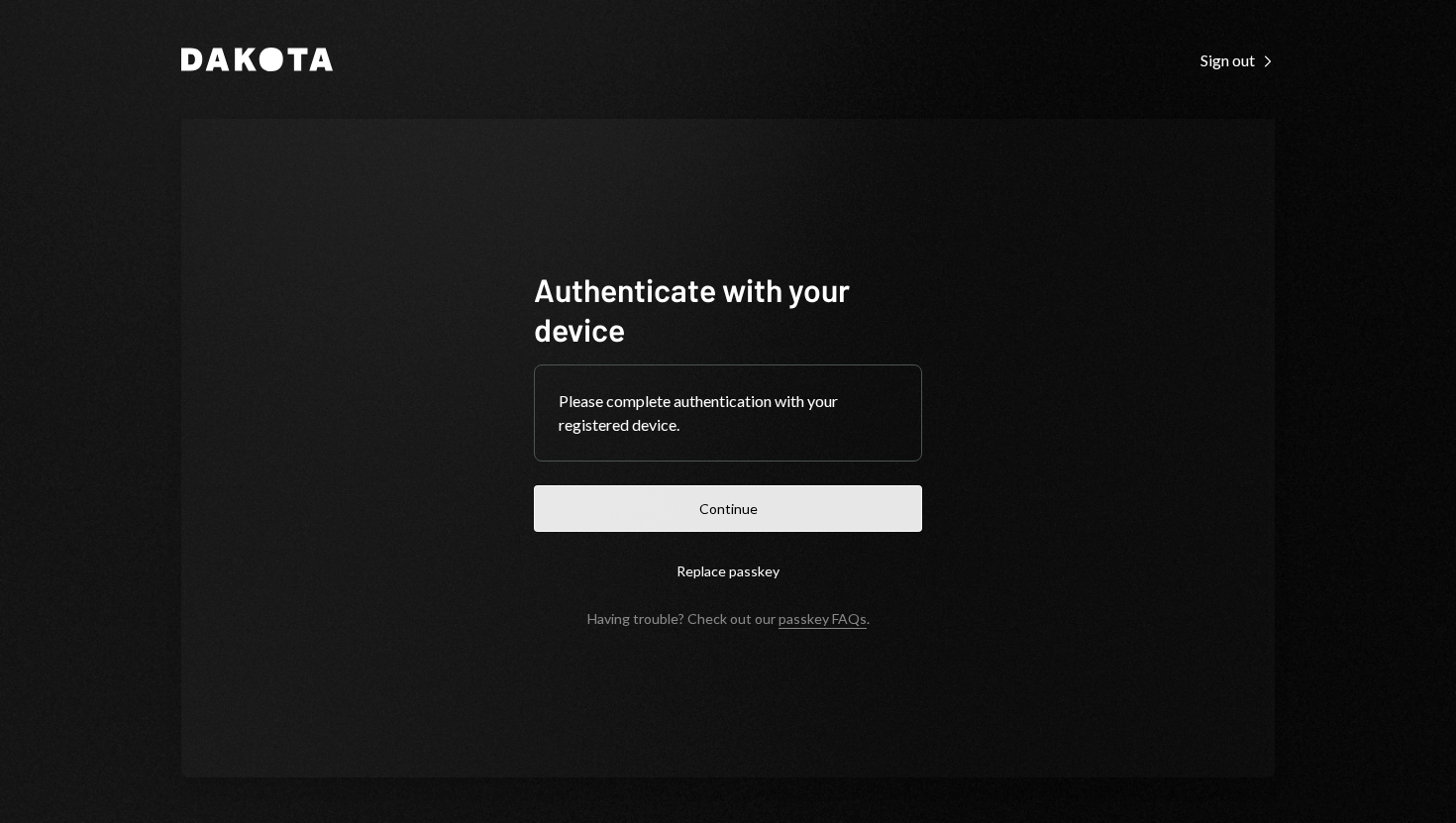 scroll, scrollTop: 0, scrollLeft: 0, axis: both 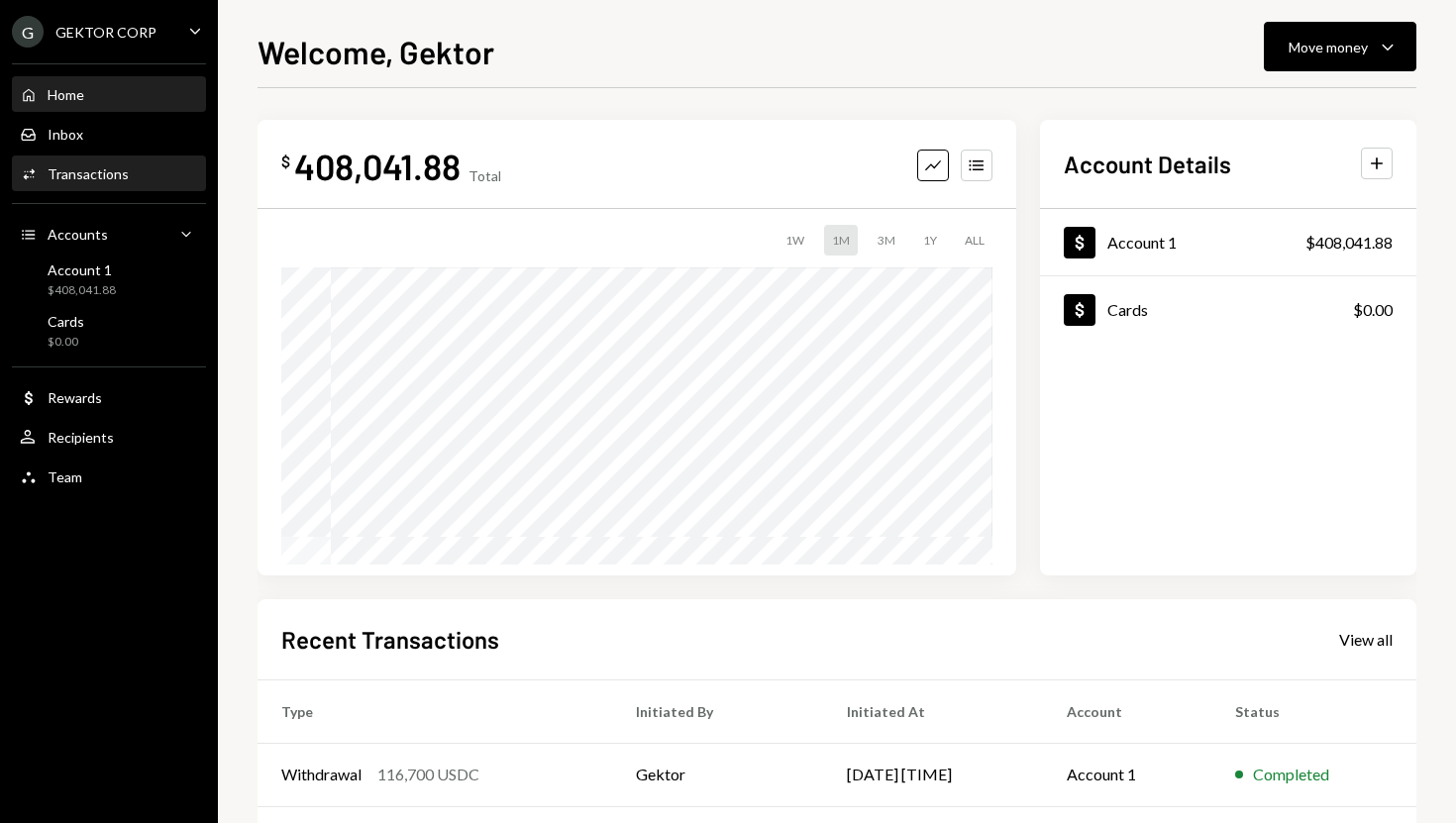 click on "Activities Transactions" at bounding box center [109, 174] 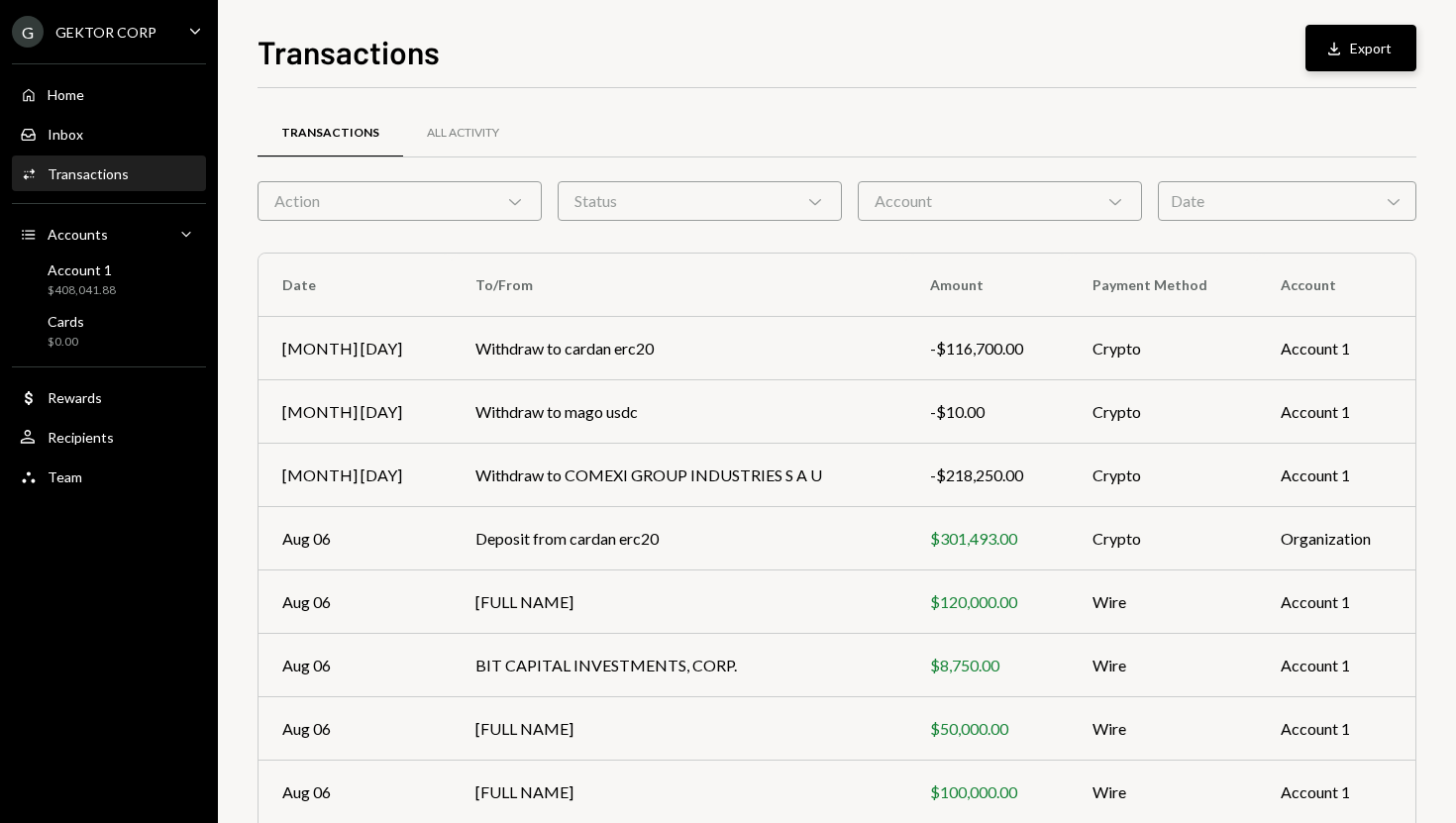 click on "Download Export" at bounding box center (1361, 48) 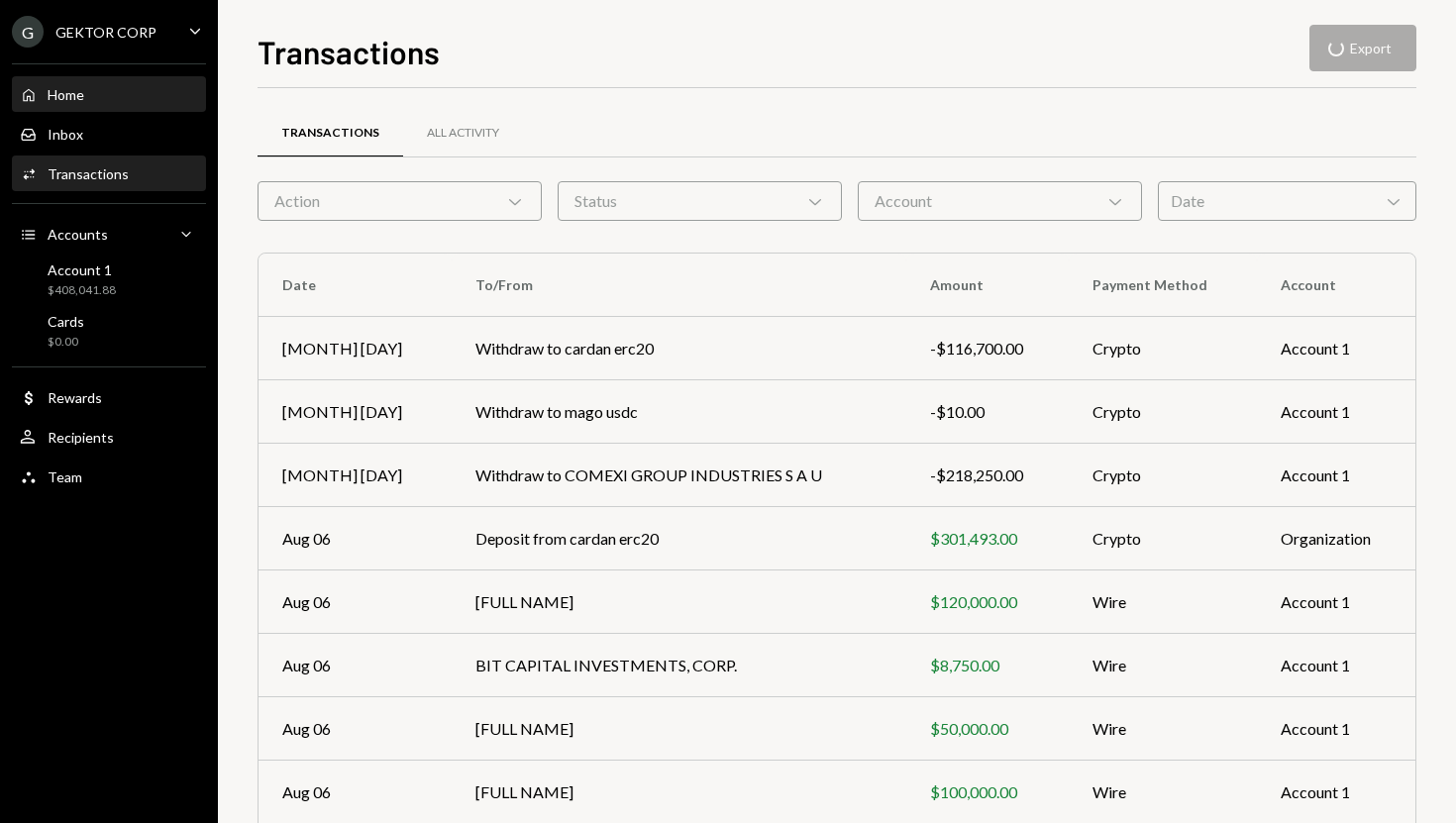 click on "Home Home" at bounding box center (109, 95) 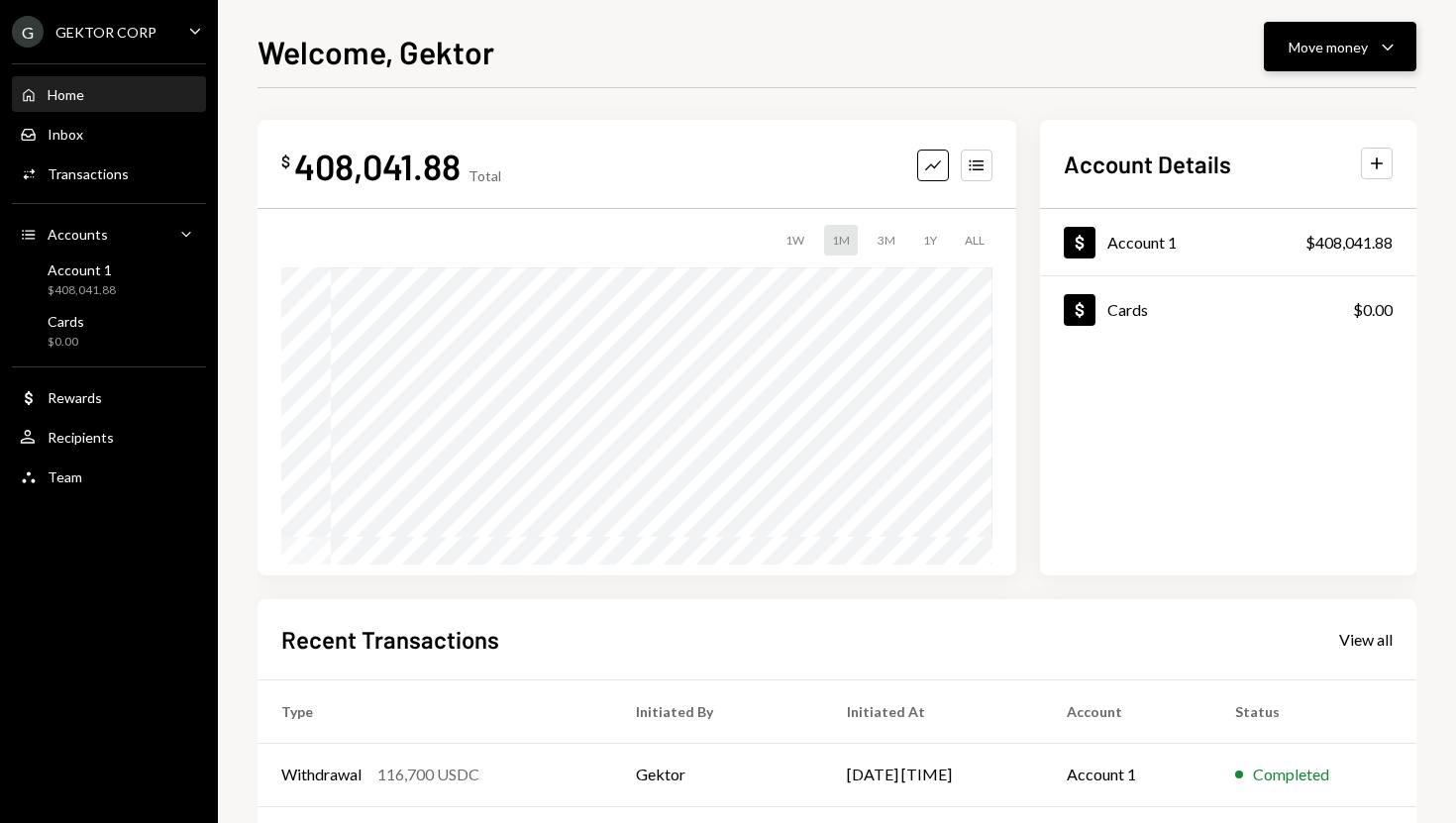 click on "Move money" at bounding box center [1328, 47] 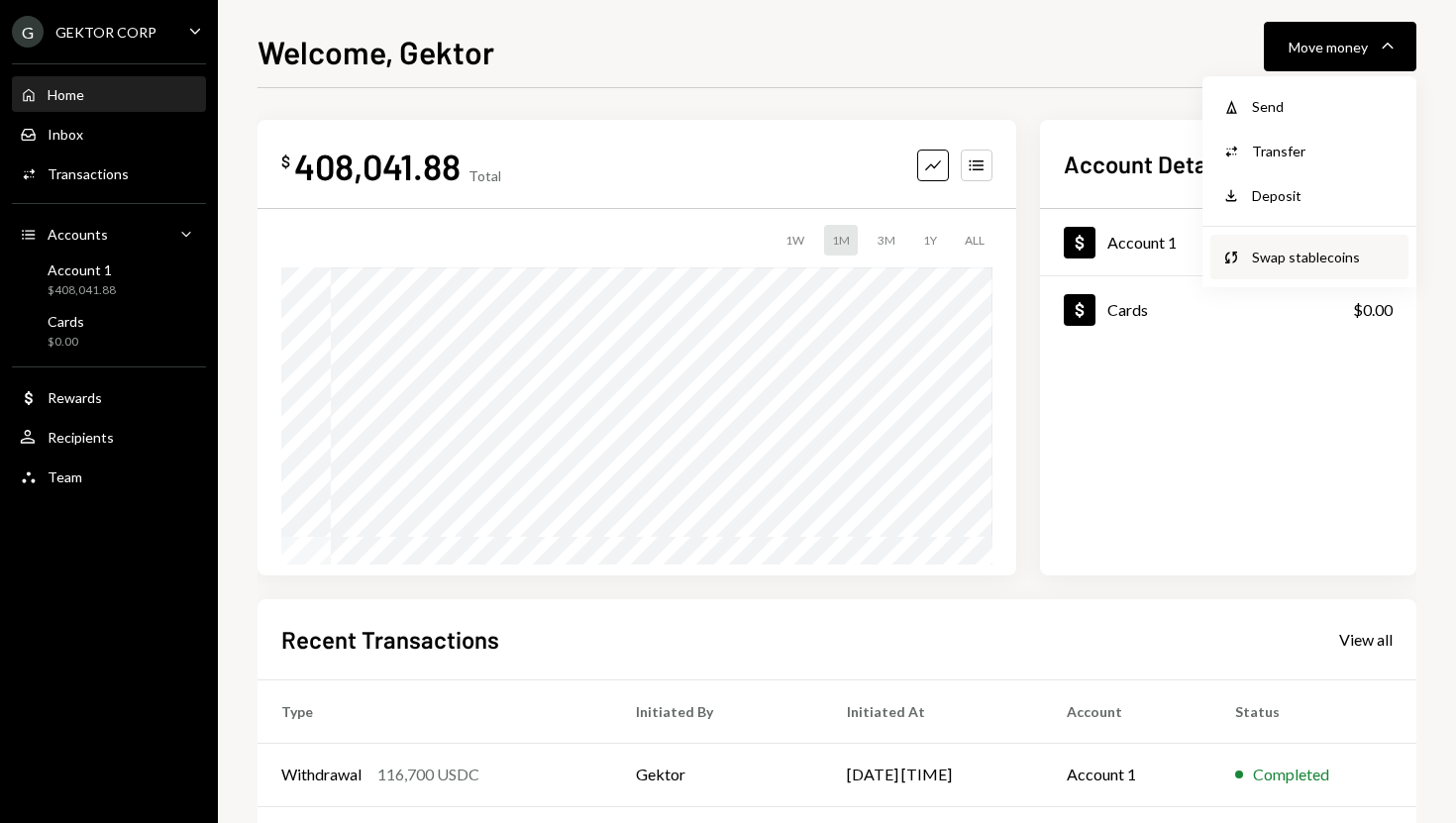 click on "Swap stablecoins" at bounding box center (1324, 257) 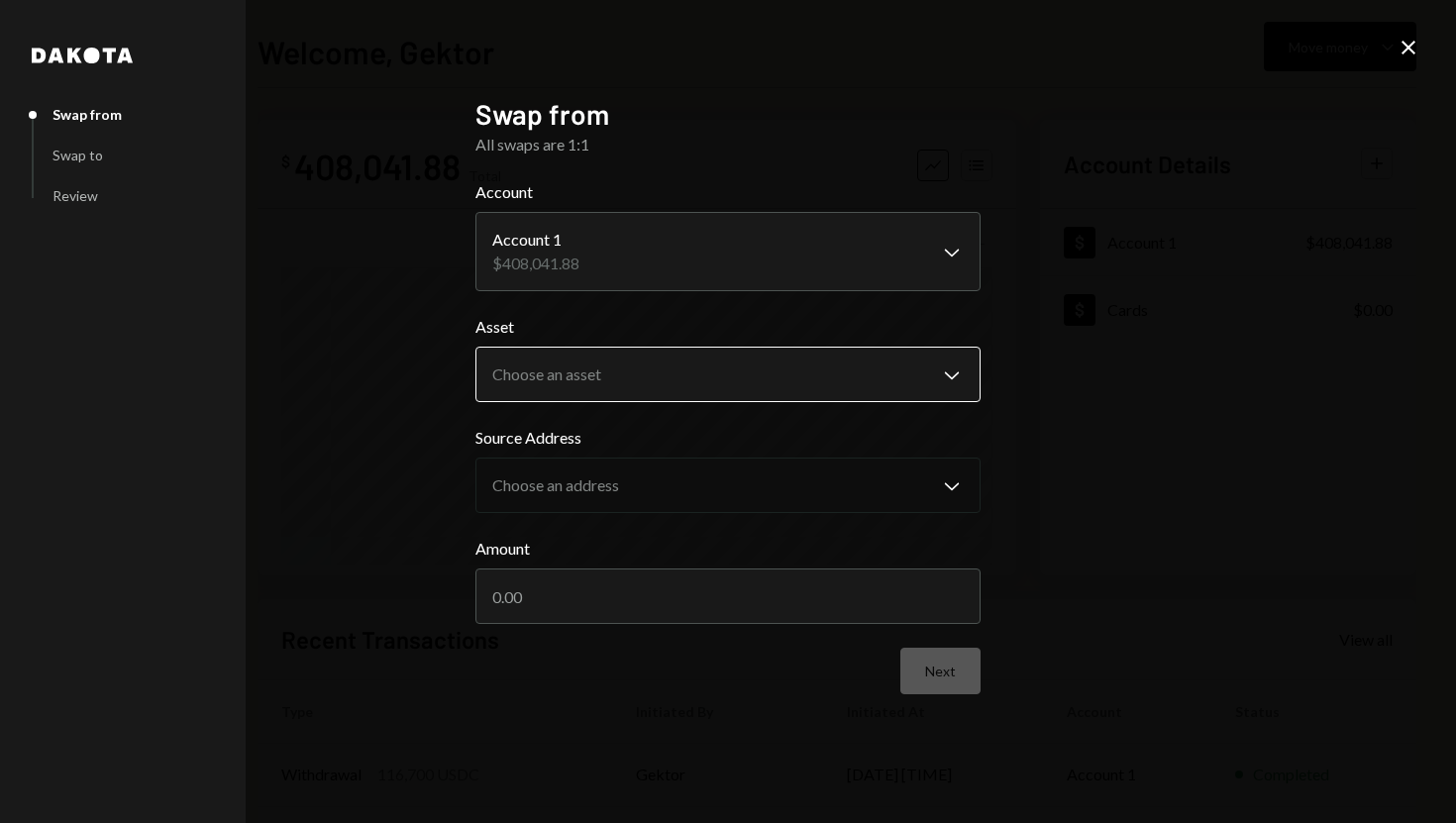 click on "**********" at bounding box center [728, 411] 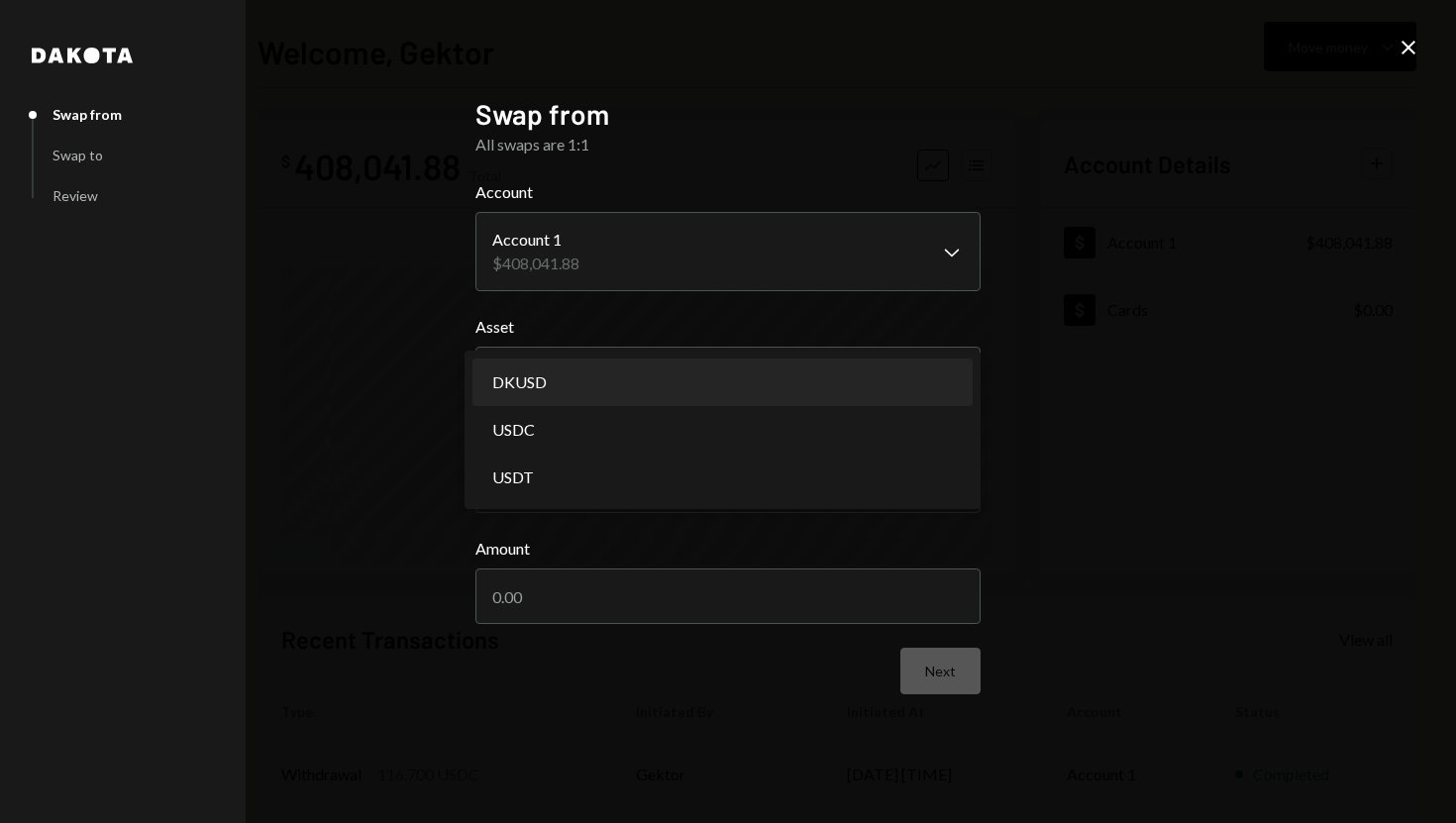 select on "*****" 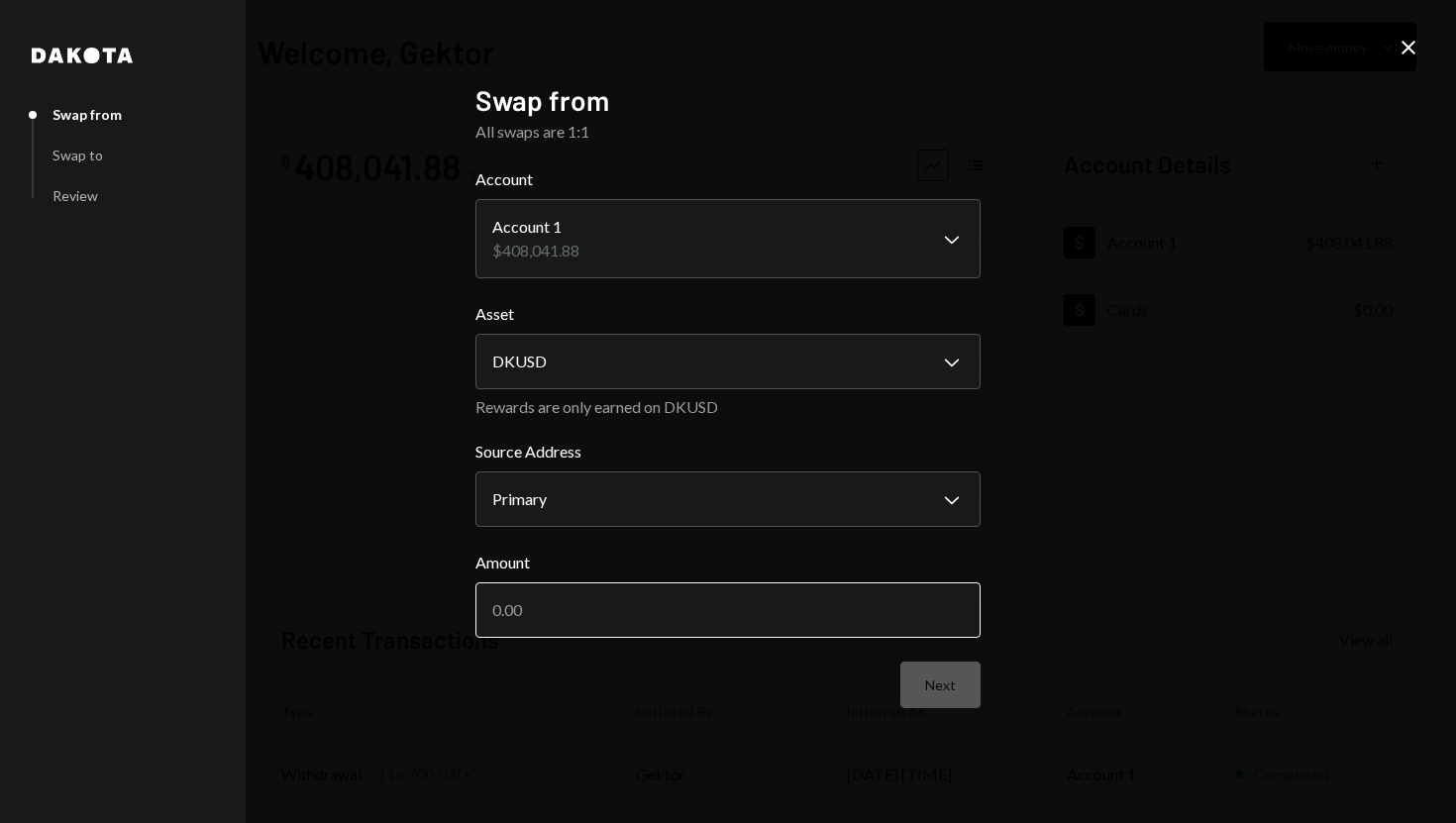 click on "Amount" at bounding box center (728, 610) 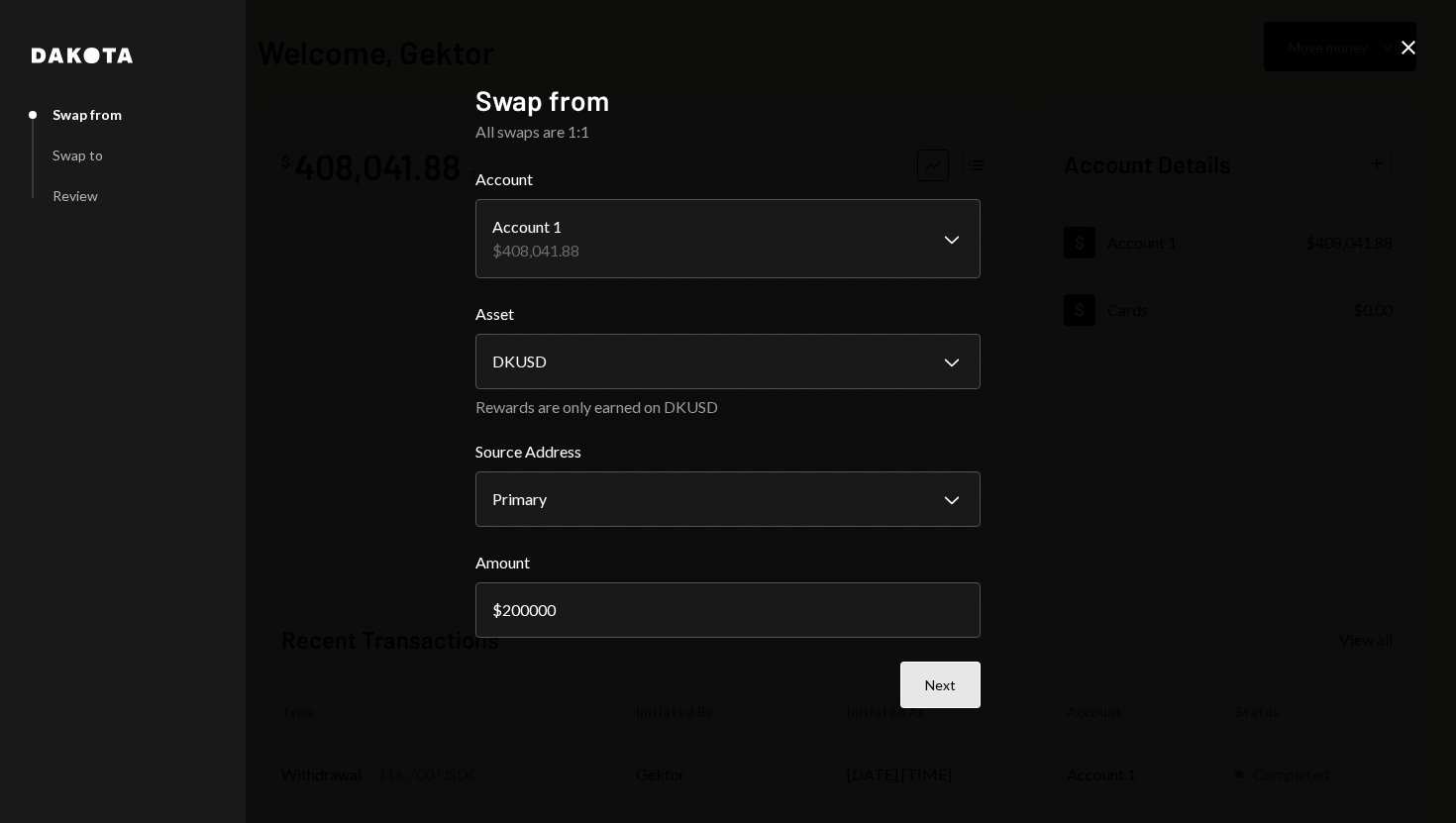type on "200000" 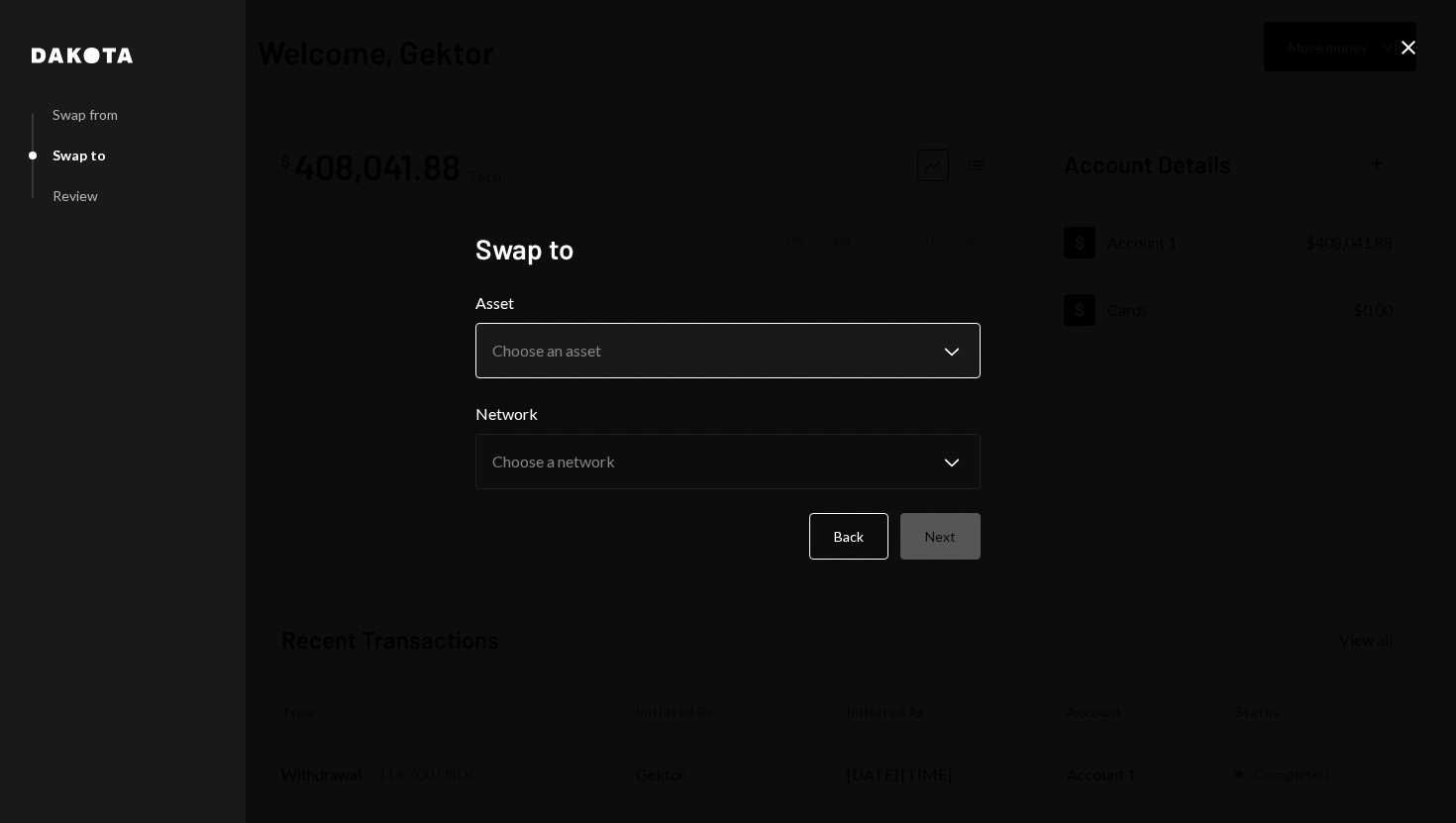 click on "**********" at bounding box center [728, 411] 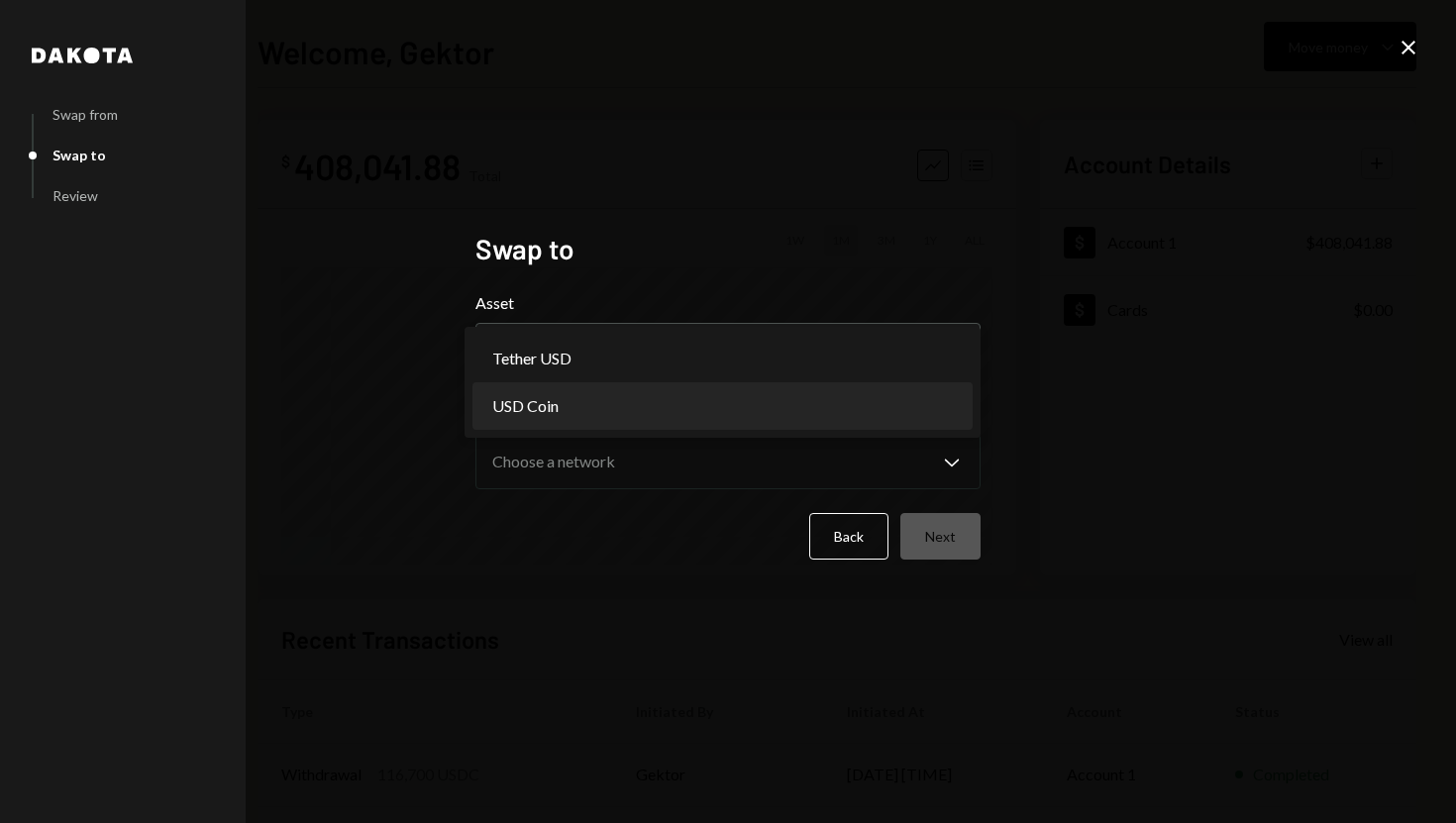 select on "****" 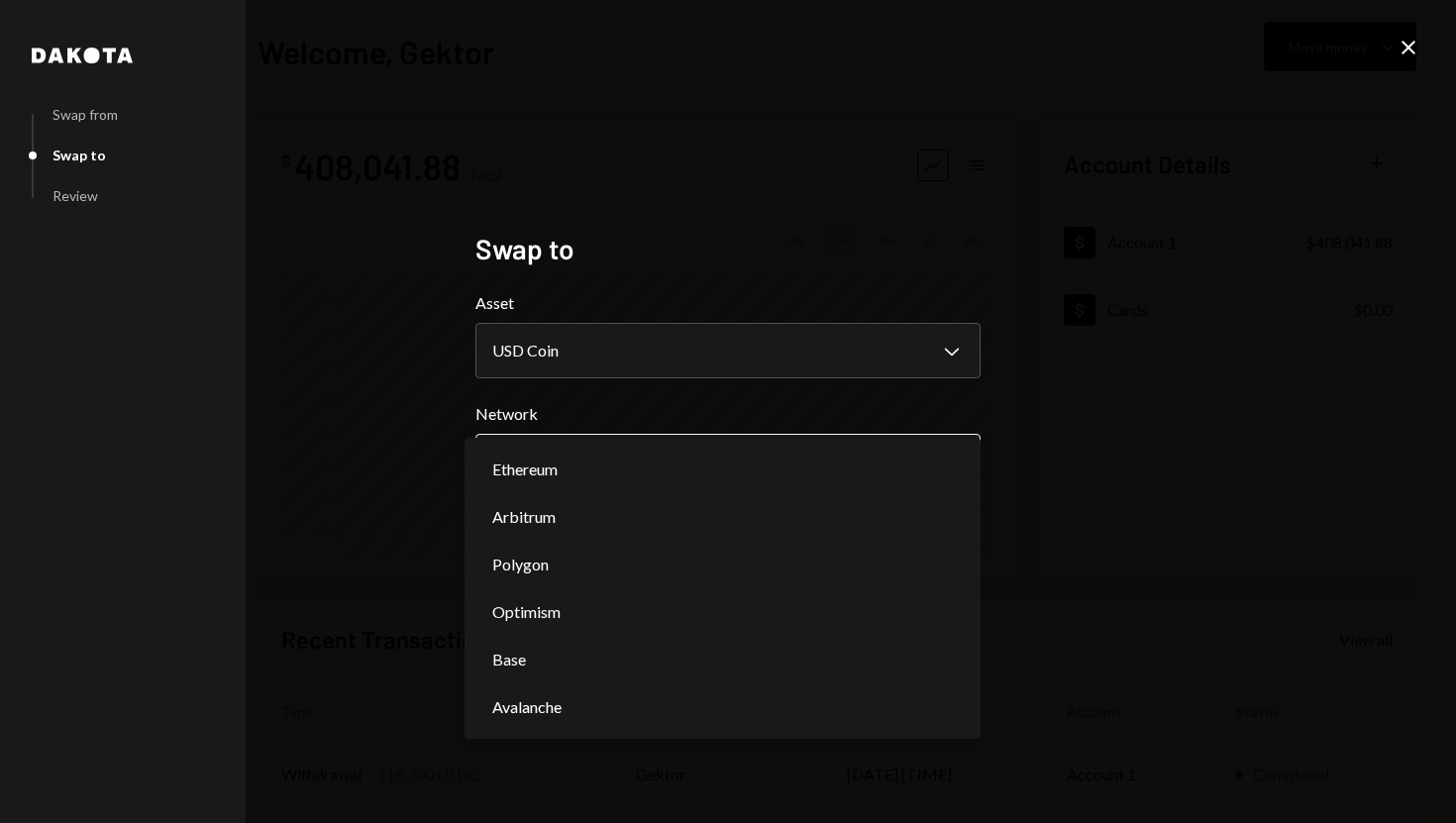click on "**********" at bounding box center (728, 411) 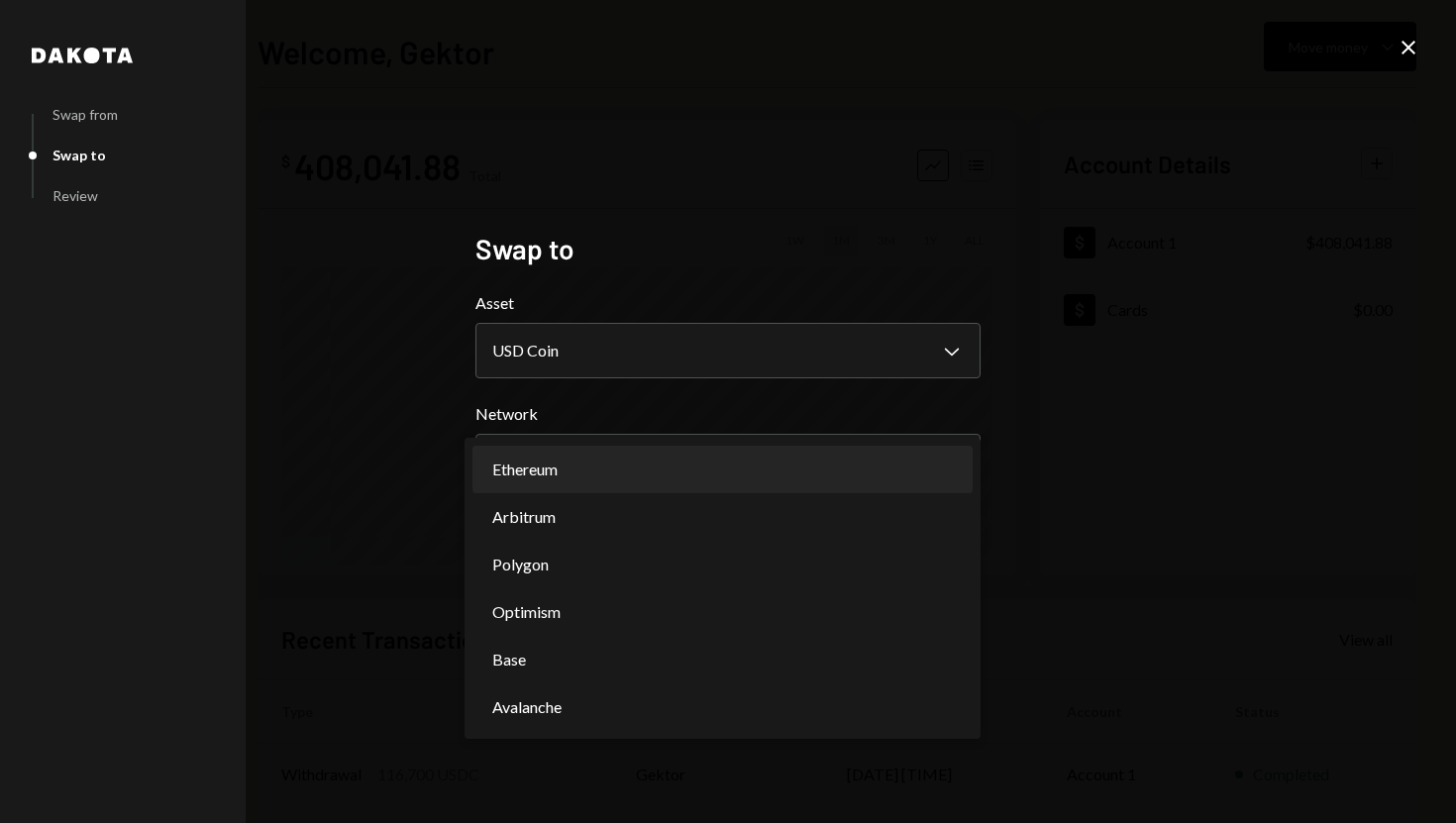 select on "**********" 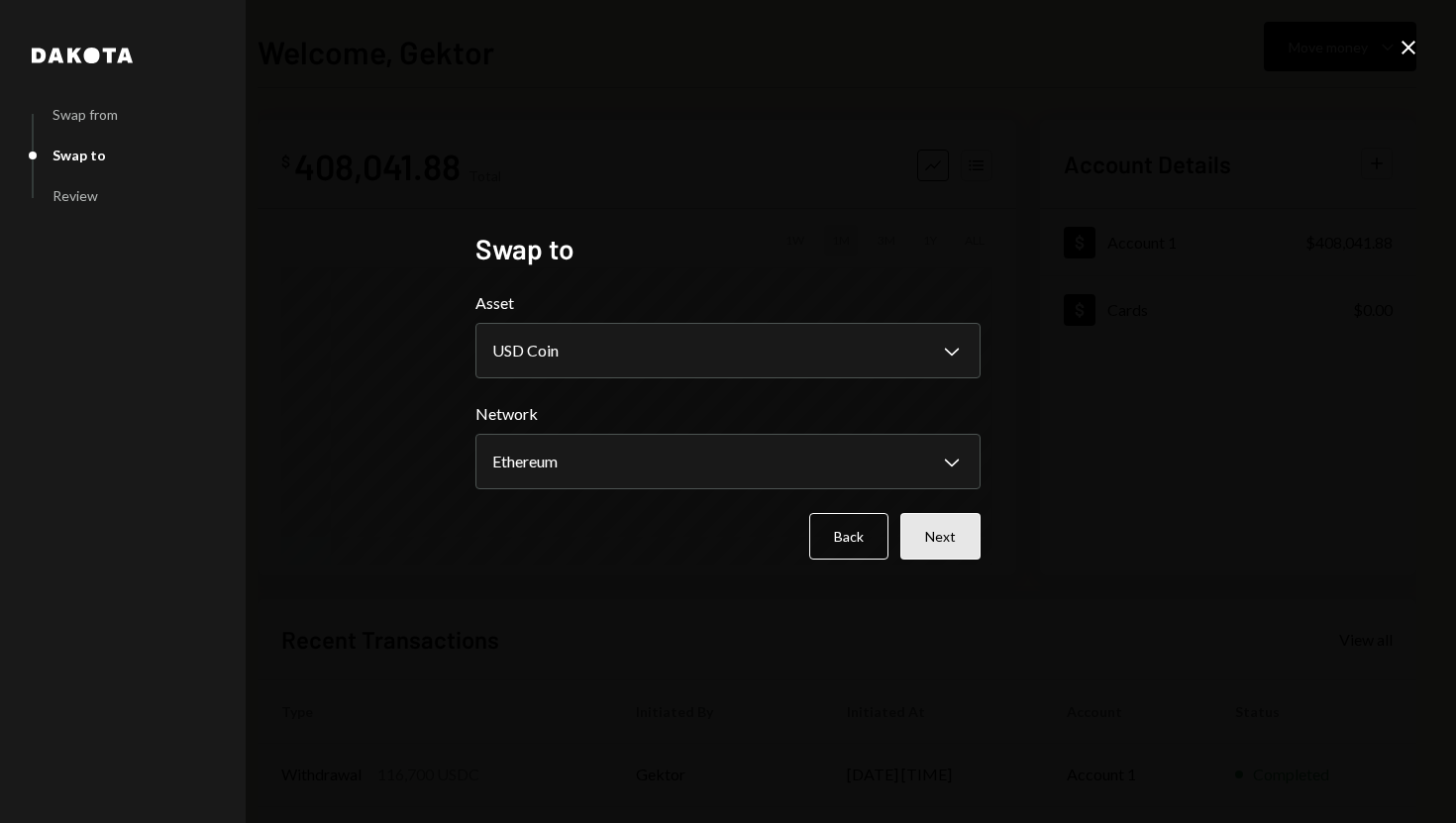 click on "Next" at bounding box center [940, 536] 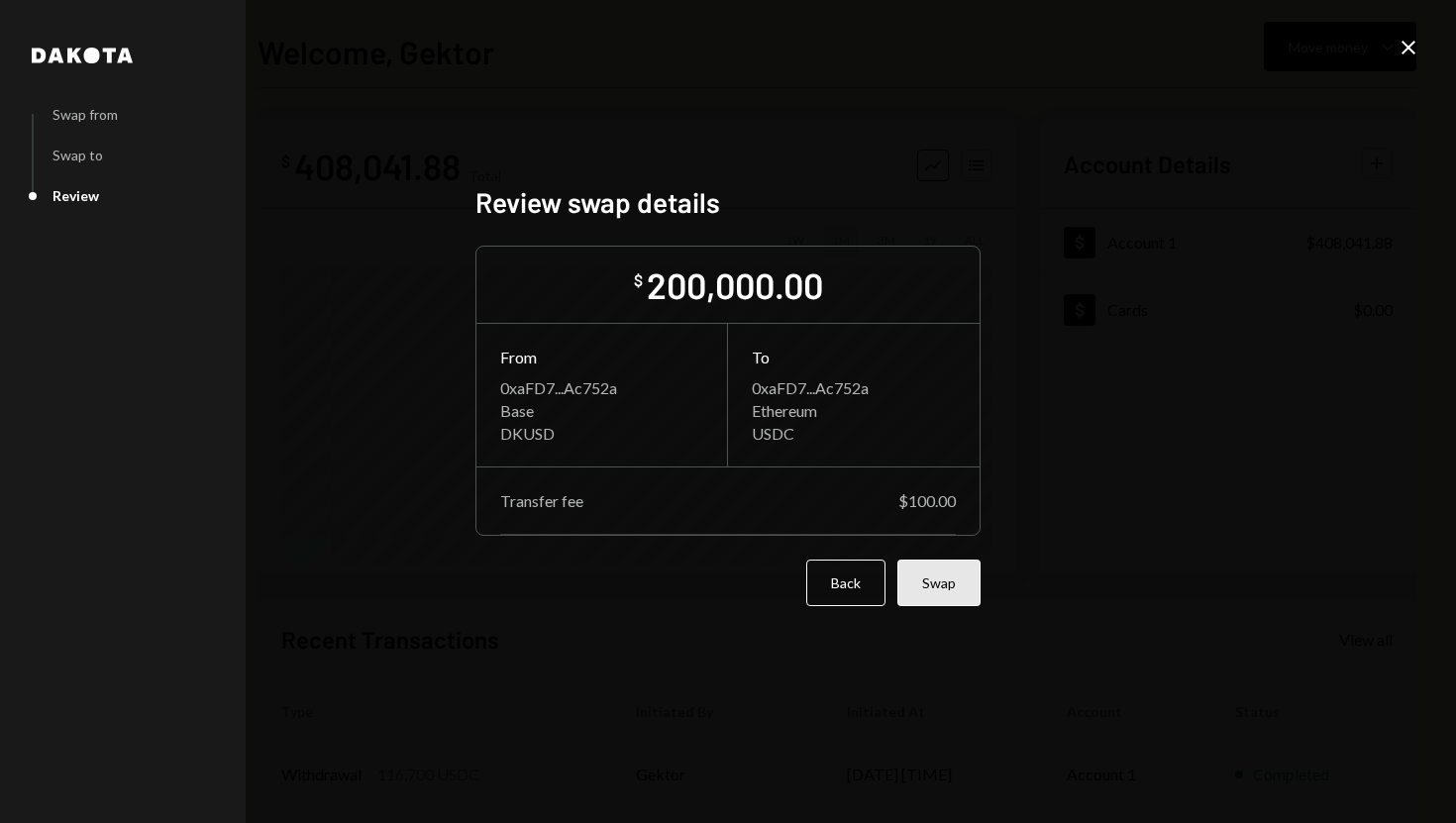 click on "Swap" at bounding box center (939, 582) 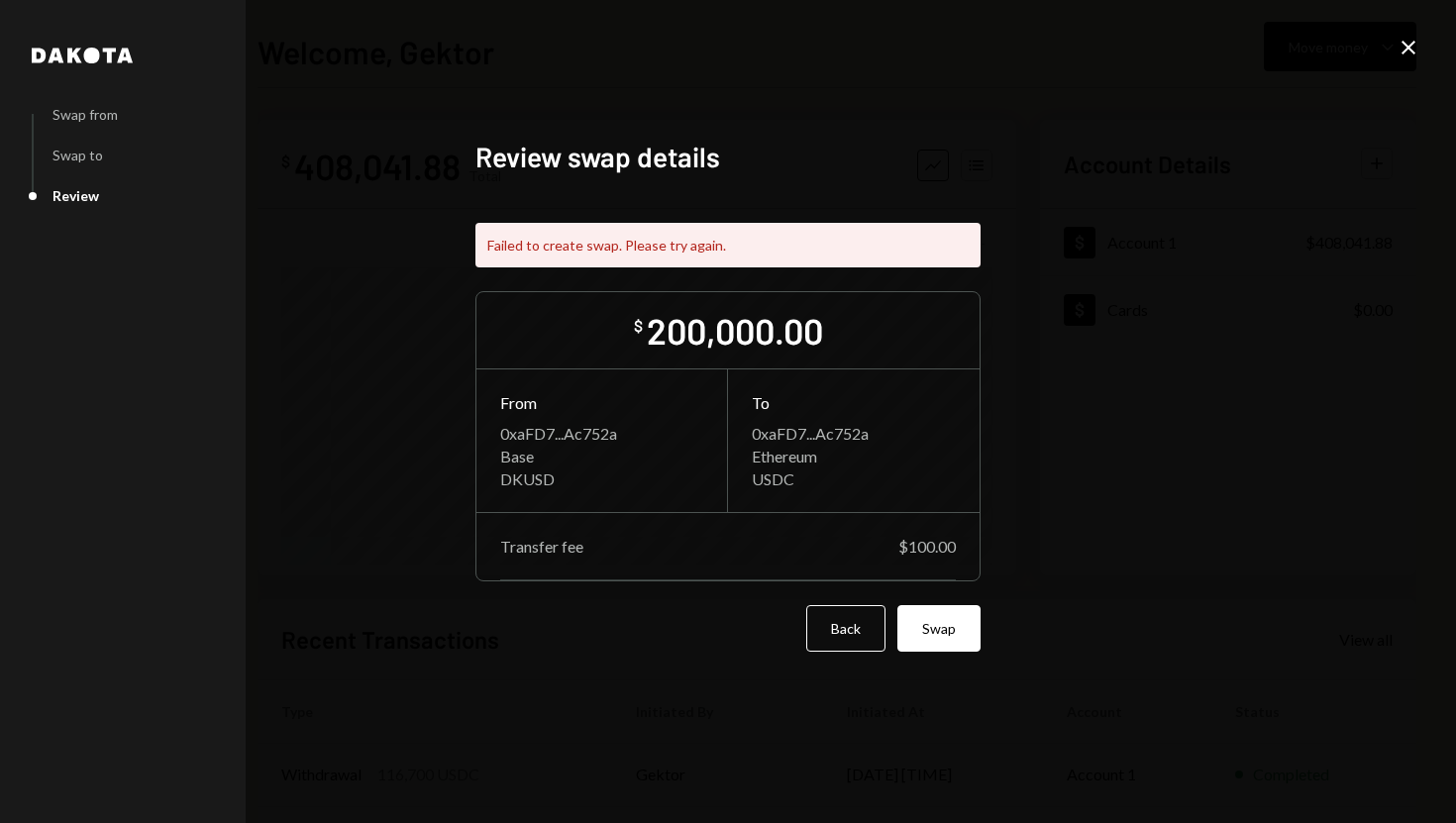 click on "Close" 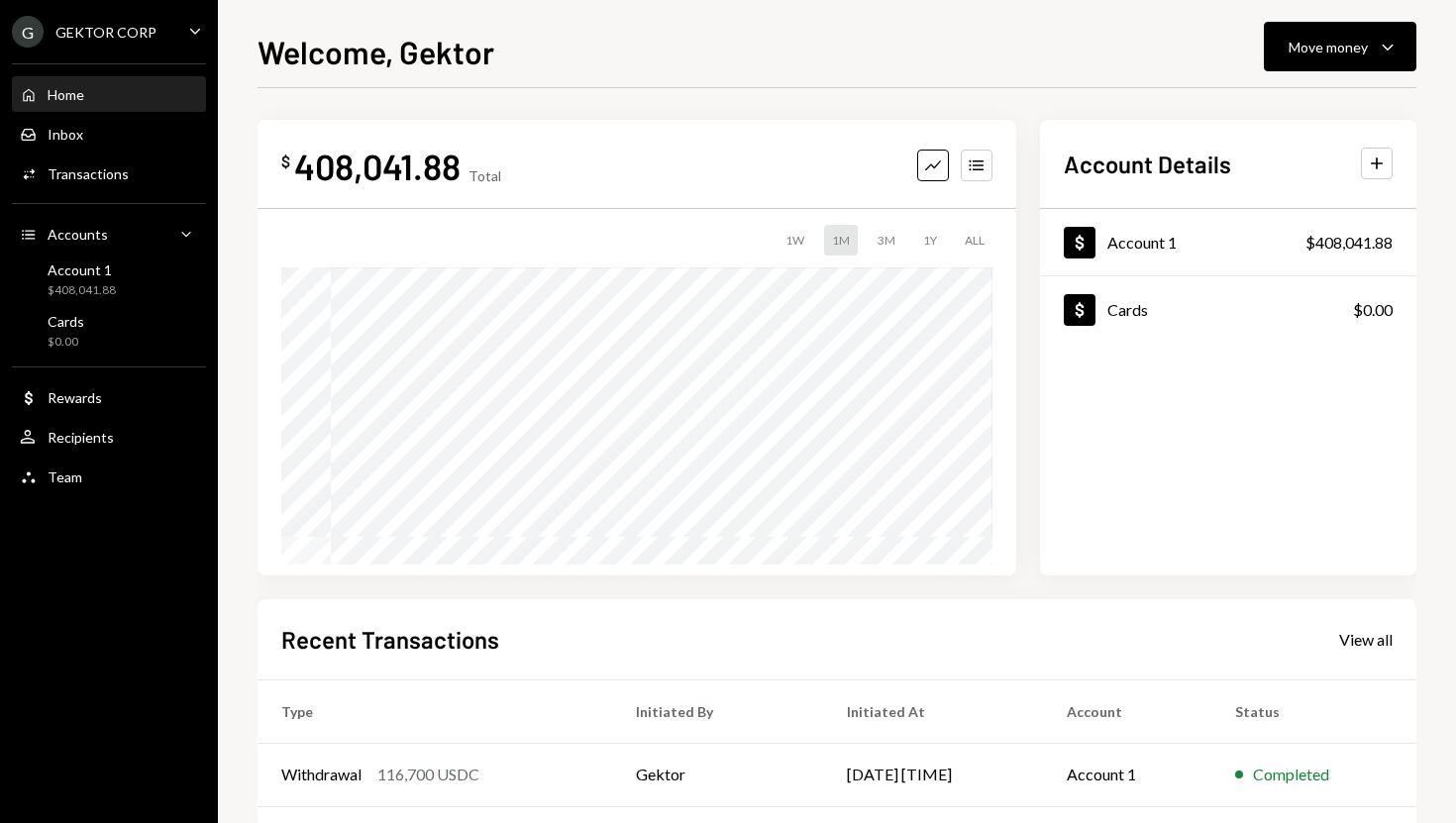 click on "Caret Down" 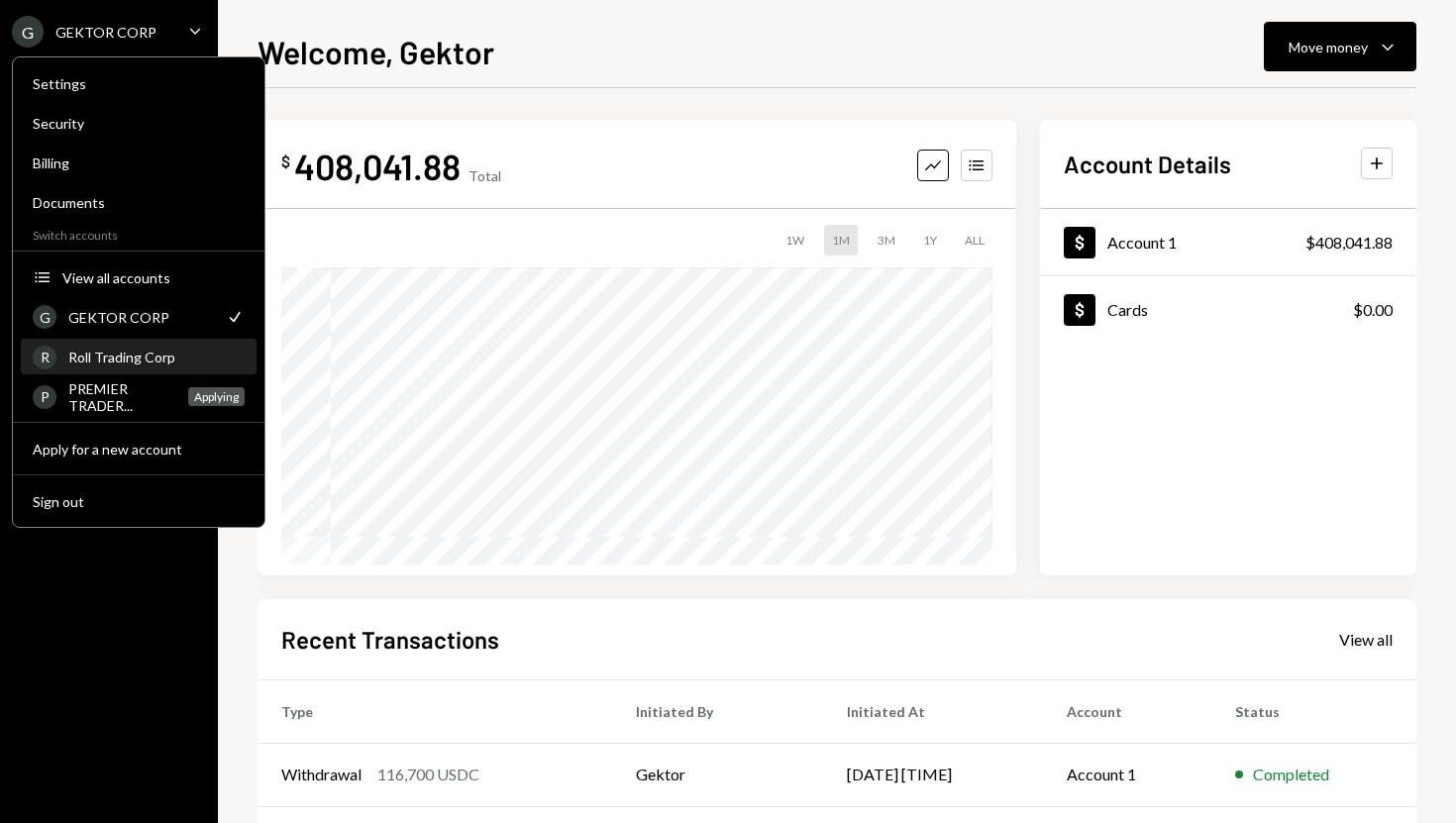 click on "R Roll Trading Corp" at bounding box center (139, 358) 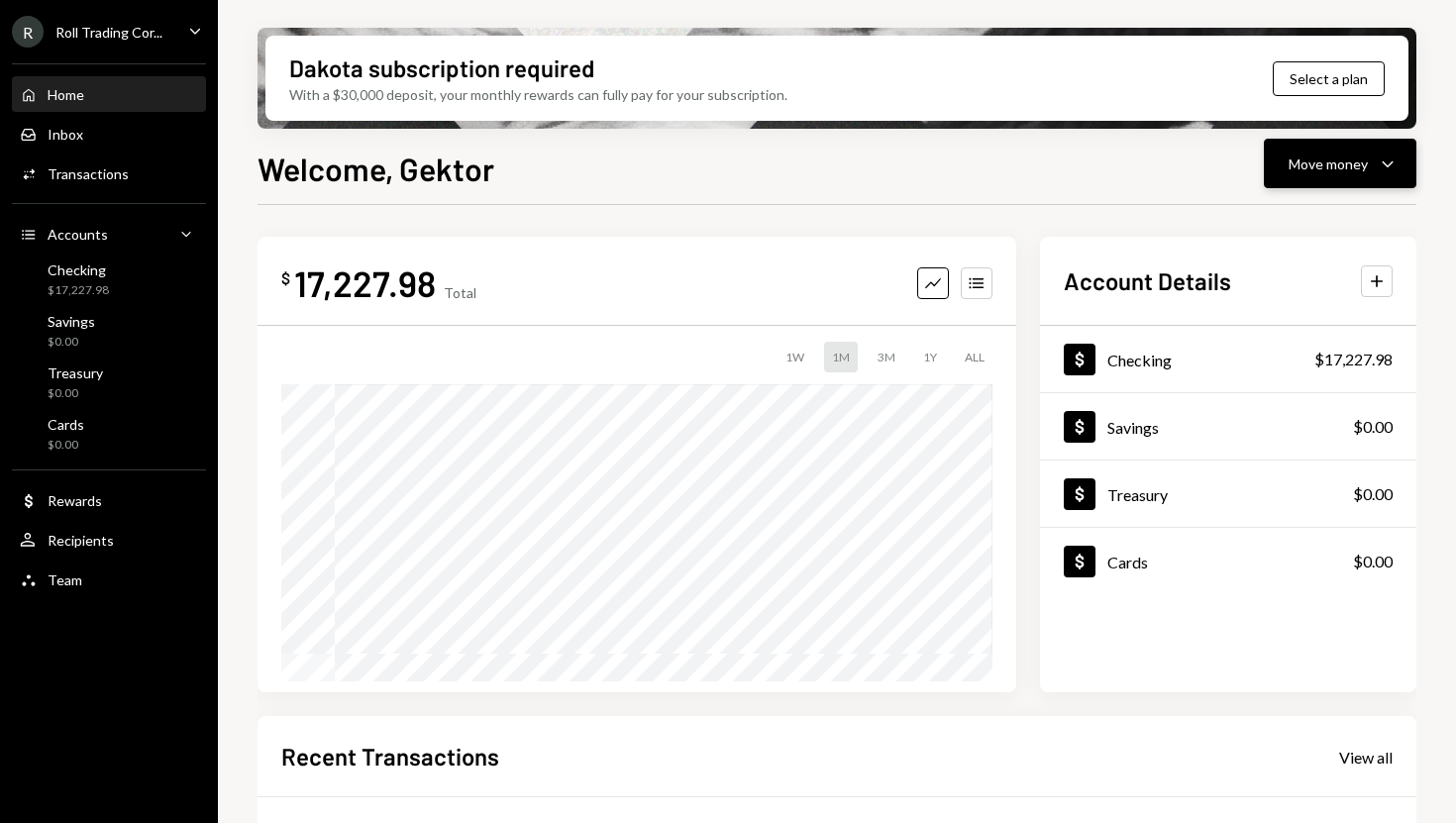 click on "Move money" at bounding box center (1328, 163) 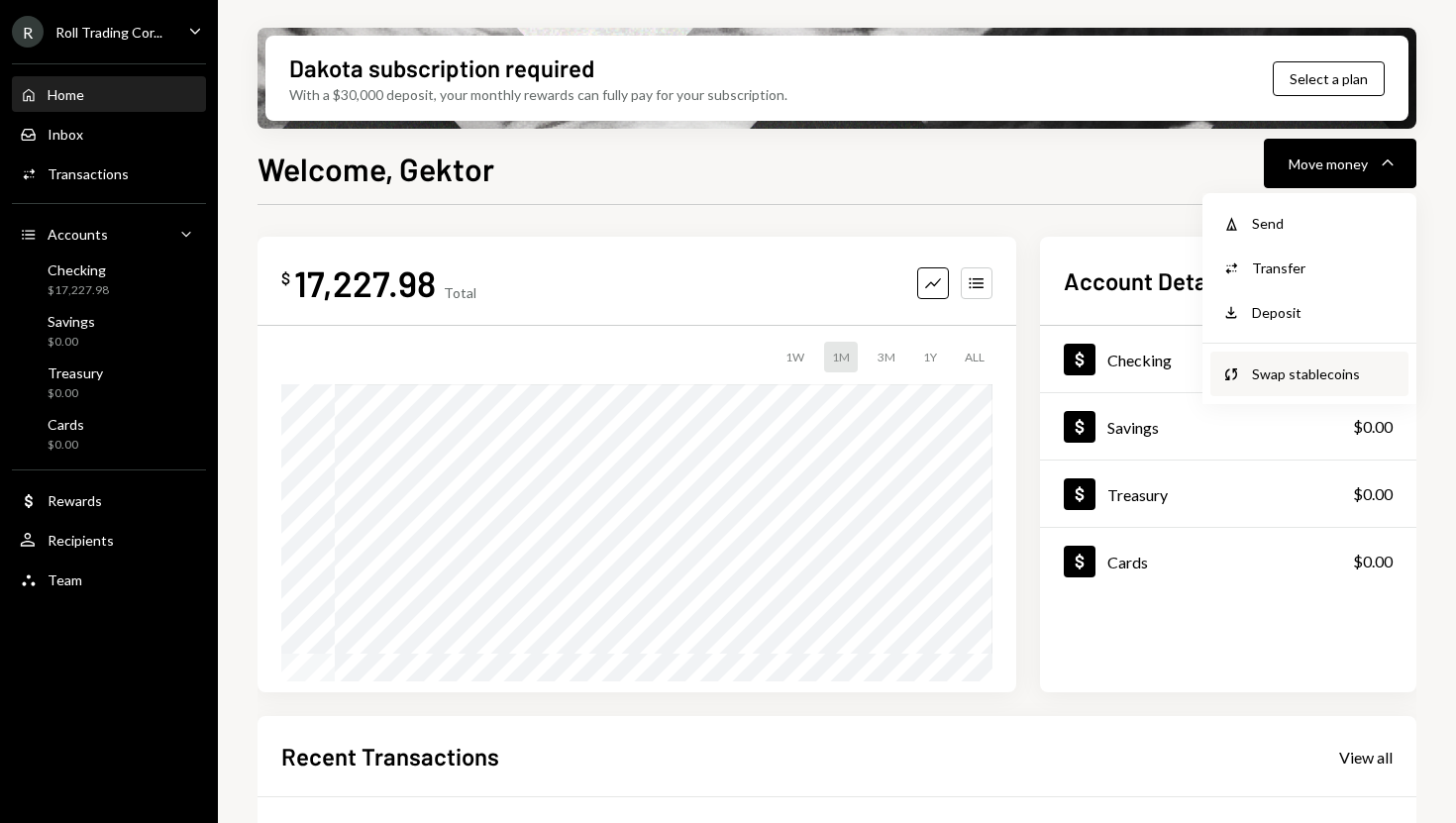 click on "Swap stablecoins" at bounding box center (1324, 373) 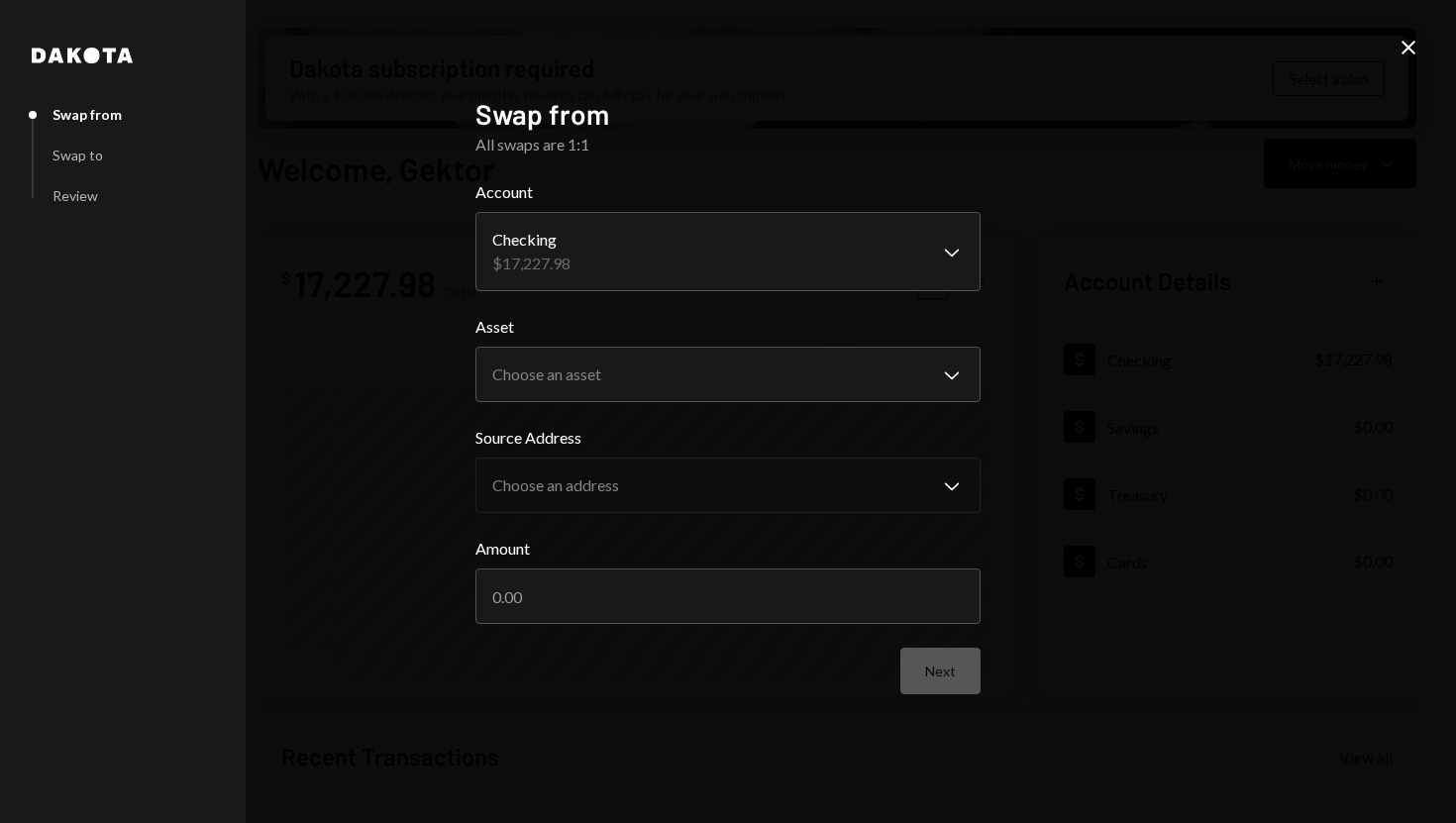 click on "**********" at bounding box center (728, 437) 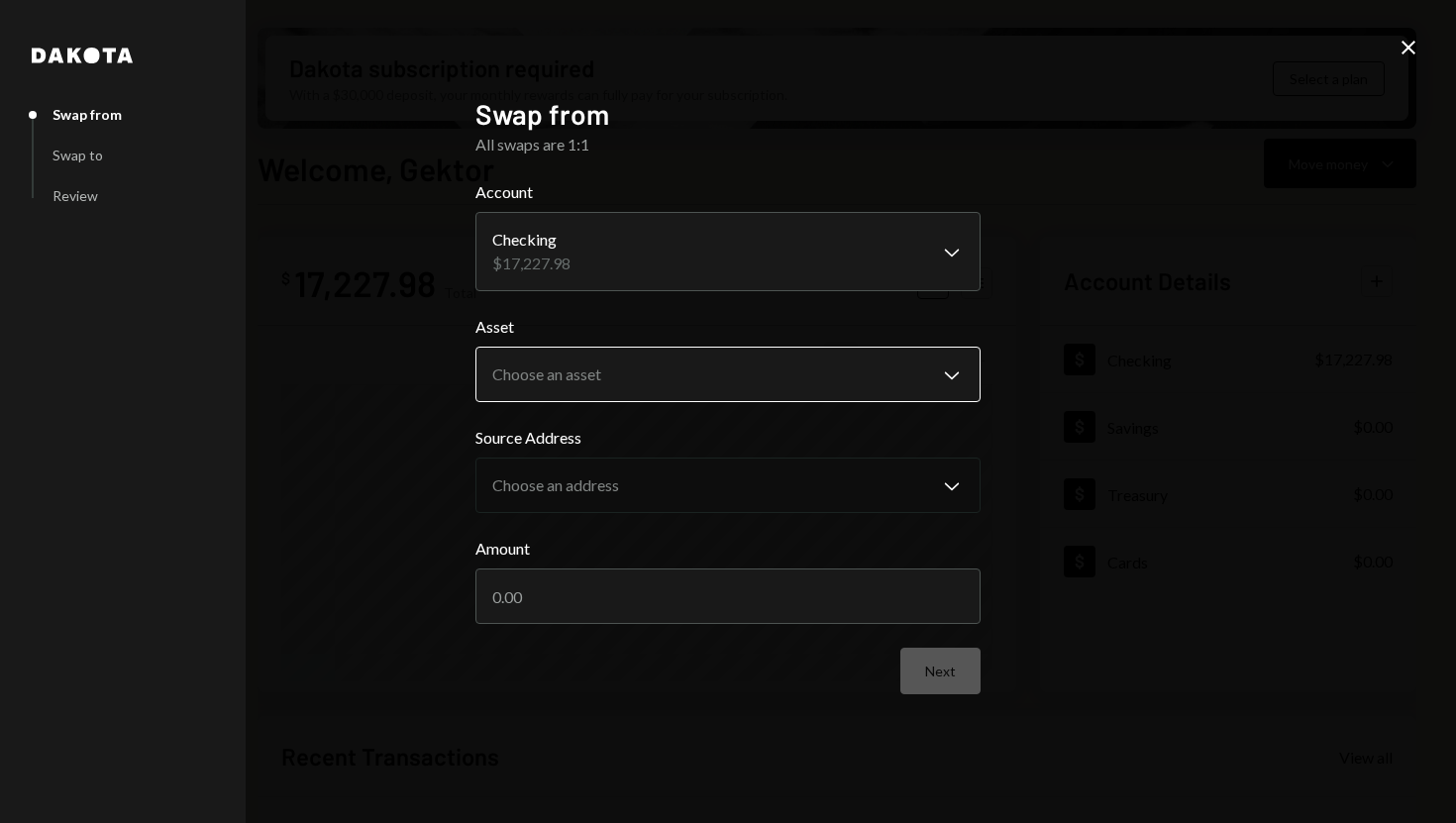 click on "R Roll Trading Cor... Caret Down Home Home Inbox Inbox Activities Transactions Accounts Accounts Caret Down Checking $17,227.98 Savings $0.00 Treasury $0.00 Cards $0.00 Dollar Rewards User Recipients Team Team Dakota subscription required With a $30,000 deposit, your monthly rewards can fully pay for your subscription. Select a plan Welcome, Gektor Move money Caret Down $ 17,227.98 Total Graph Accounts 1W 1M 3M 1Y ALL Account Details Plus Dollar Checking $17,227.98 Dollar Savings $0.00 Dollar Treasury $0.00 Dollar Cards $0.00 Recent Transactions View all Type Initiated By Initiated At Account Status Bank Deposit $30,000.00 [FULL NAME] [DATE] [TIME] Checking Pending Deposit 20.98  USDT 0xA9D1...1d3E43 Copy [DATE] [TIME] Checking Completed Stablecoin Conversion $21.00 [FULL NAME] [DATE] [TIME] Checking Completed Bank Deposit $1,820.00 [COMPANY NAME] 07/25/25 2:34 PM Checking Completed Bank Deposit $15,408.00 Dakota Ridge, Inc. 07/25/25 1:36 PM Checking Completed /dashboard" at bounding box center [728, 411] 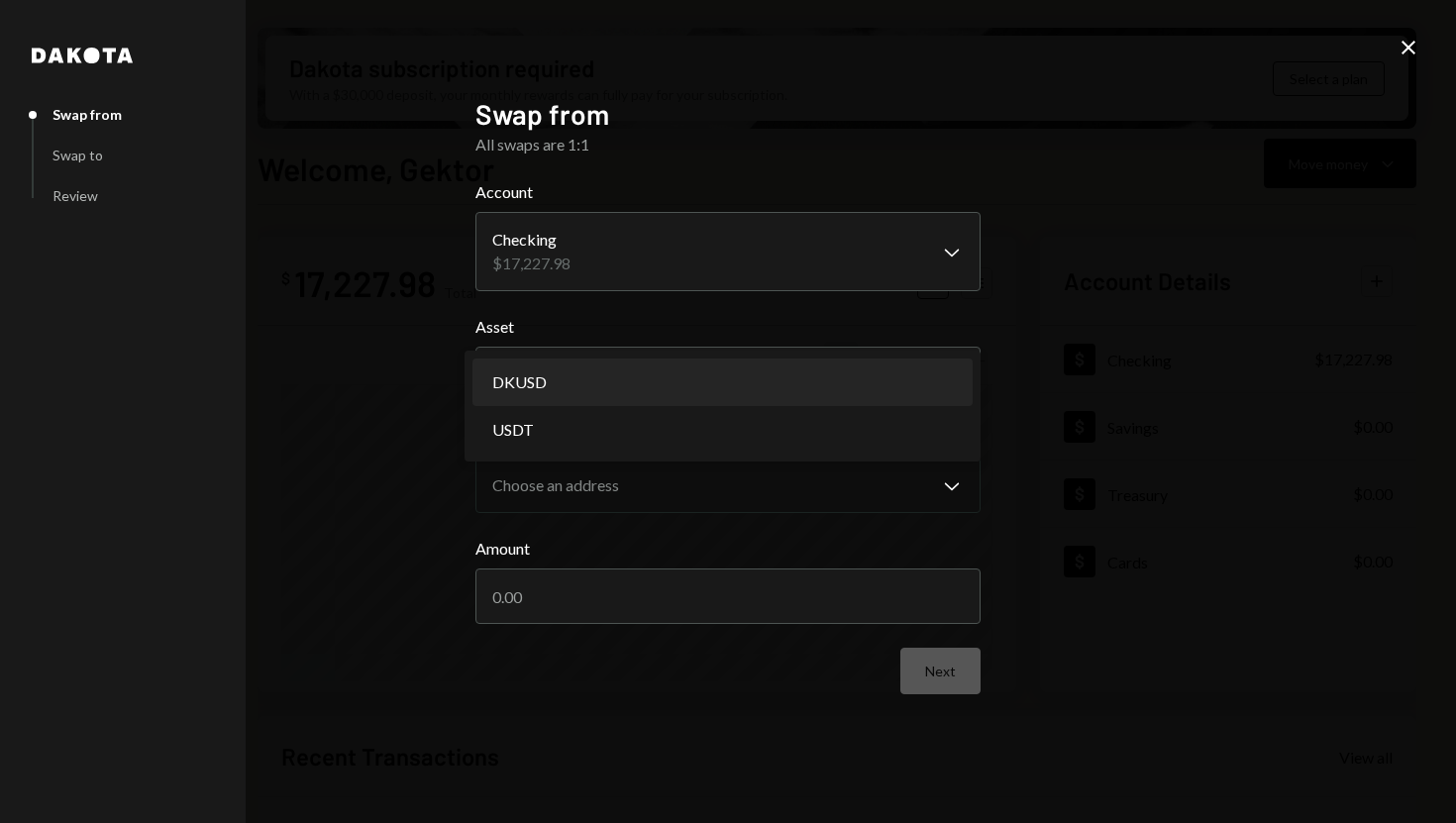 select on "*****" 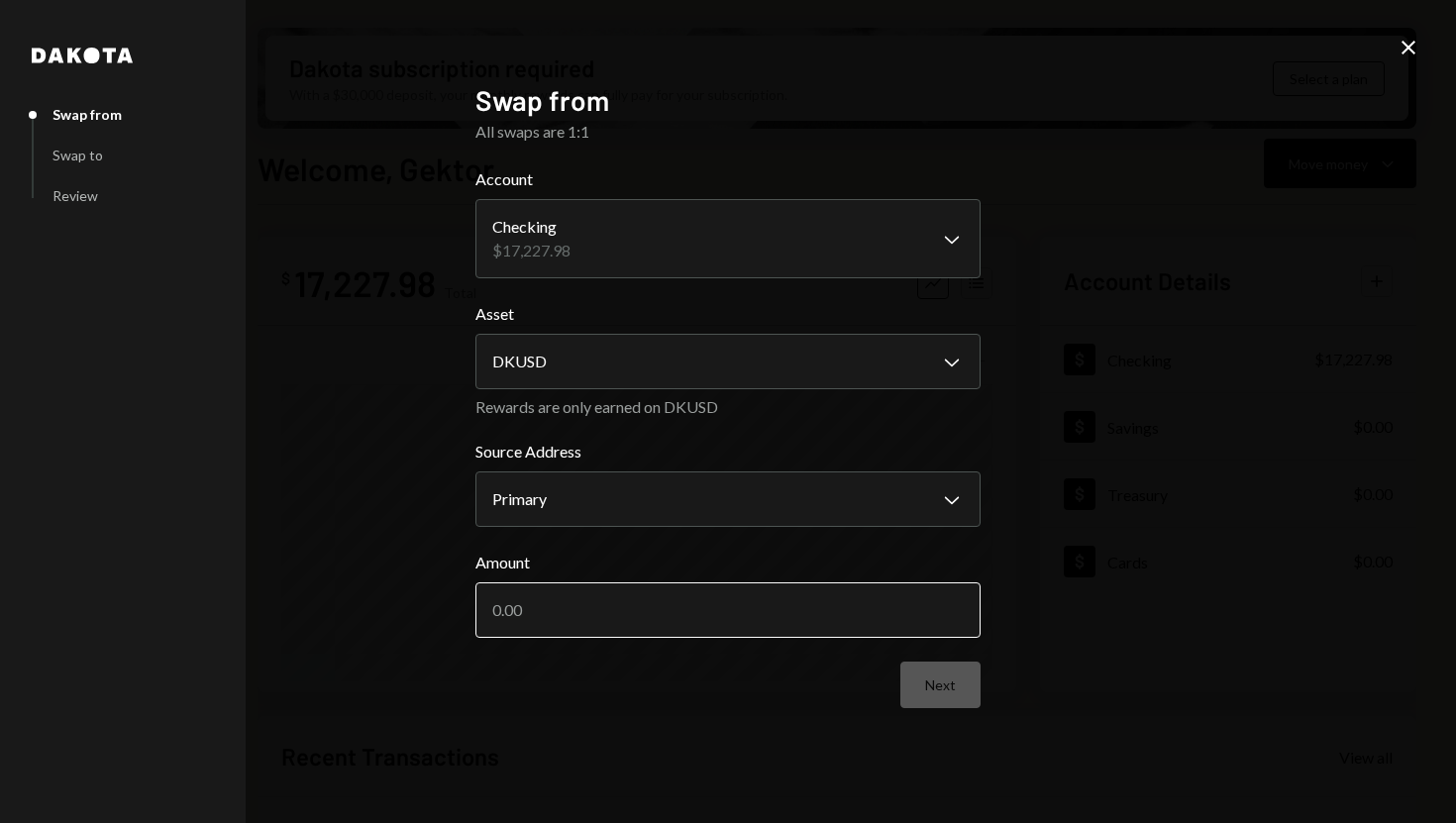 click on "Amount" at bounding box center [728, 610] 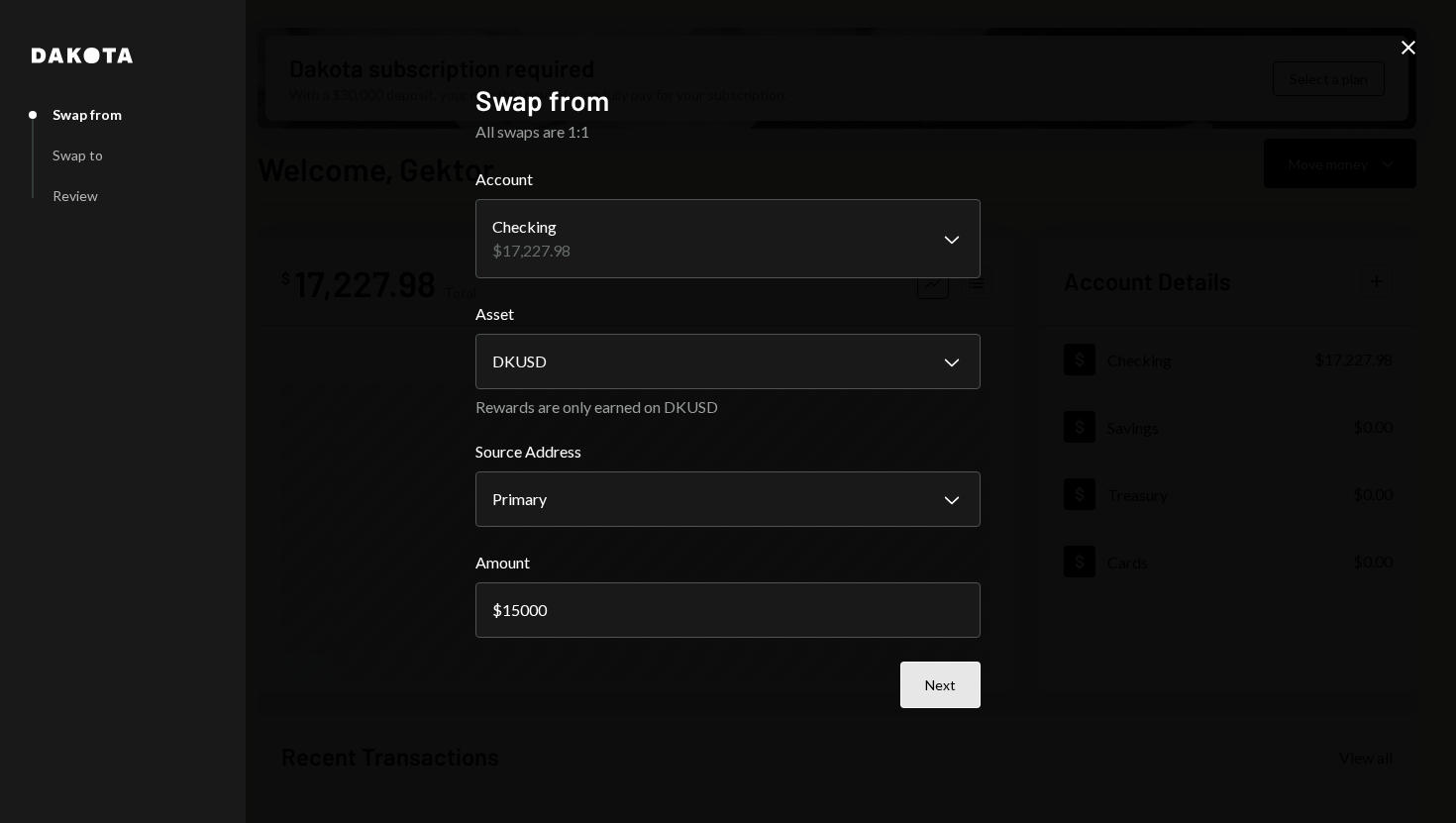 type on "15000" 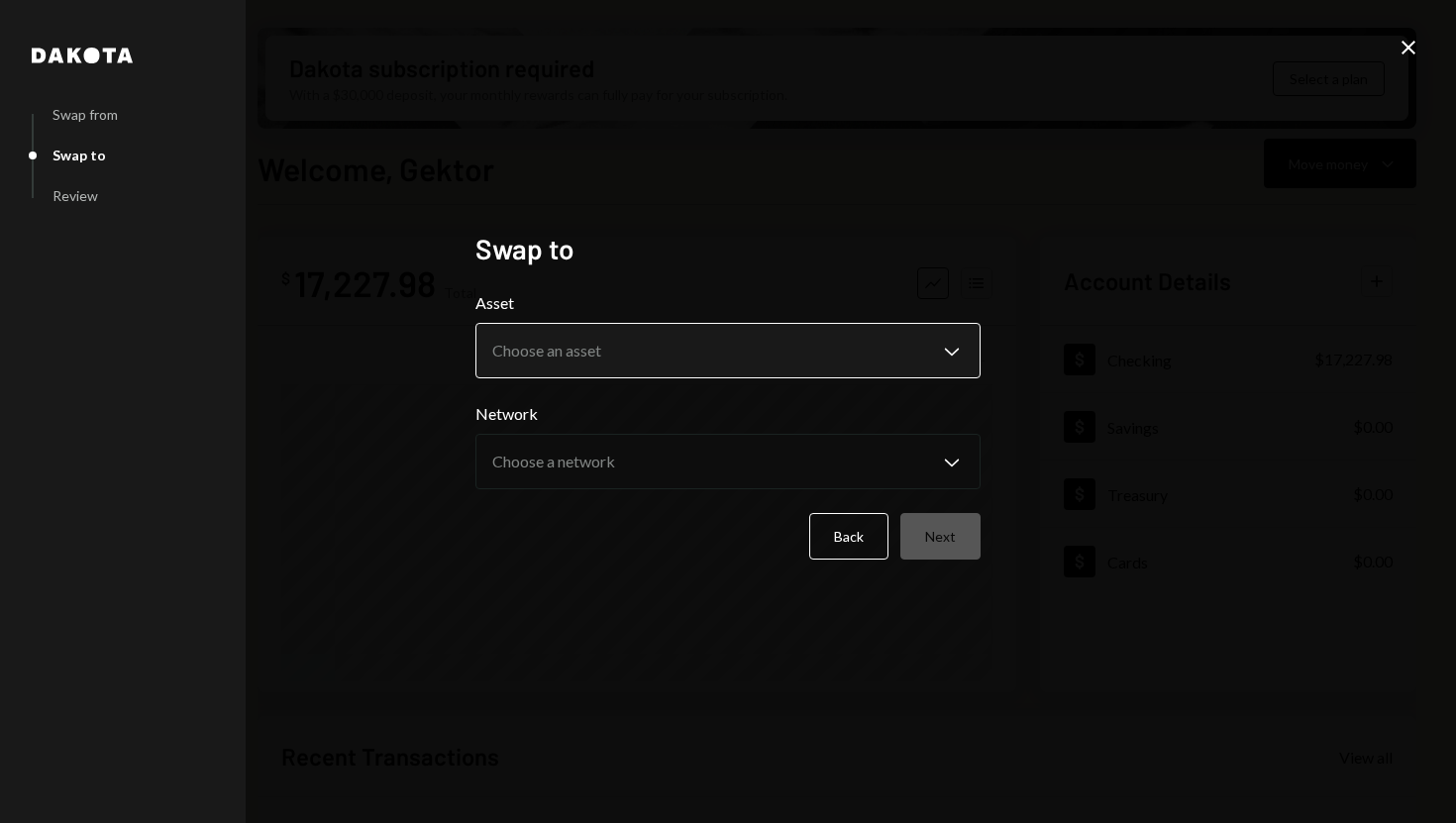 click on "R Roll Trading Cor... Caret Down Home Home Inbox Inbox Activities Transactions Accounts Accounts Caret Down Checking $17,227.98 Savings $0.00 Treasury $0.00 Cards $0.00 Dollar Rewards User Recipients Team Team Dakota subscription required With a $30,000 deposit, your monthly rewards can fully pay for your subscription. Select a plan Welcome, Gektor Move money Caret Down $ 17,227.98 Total Graph Accounts 1W 1M 3M 1Y ALL Account Details Plus Dollar Checking $17,227.98 Dollar Savings $0.00 Dollar Treasury $0.00 Dollar Cards $0.00 Recent Transactions View all Type Initiated By Initiated At Account Status Bank Deposit $30,000.00 [FULL NAME] [DATE] [TIME] Checking Pending Deposit 20.98  USDT 0xA9D1...1d3E43 Copy [DATE] [TIME] Checking Completed Stablecoin Conversion $21.00 [FULL NAME] [DATE] [TIME] Checking Completed Bank Deposit $1,820.00 [COMPANY NAME] 07/25/25 2:34 PM Checking Completed Bank Deposit $15,408.00 Dakota Ridge, Inc. 07/25/25 1:36 PM Checking Completed /dashboard" at bounding box center [728, 411] 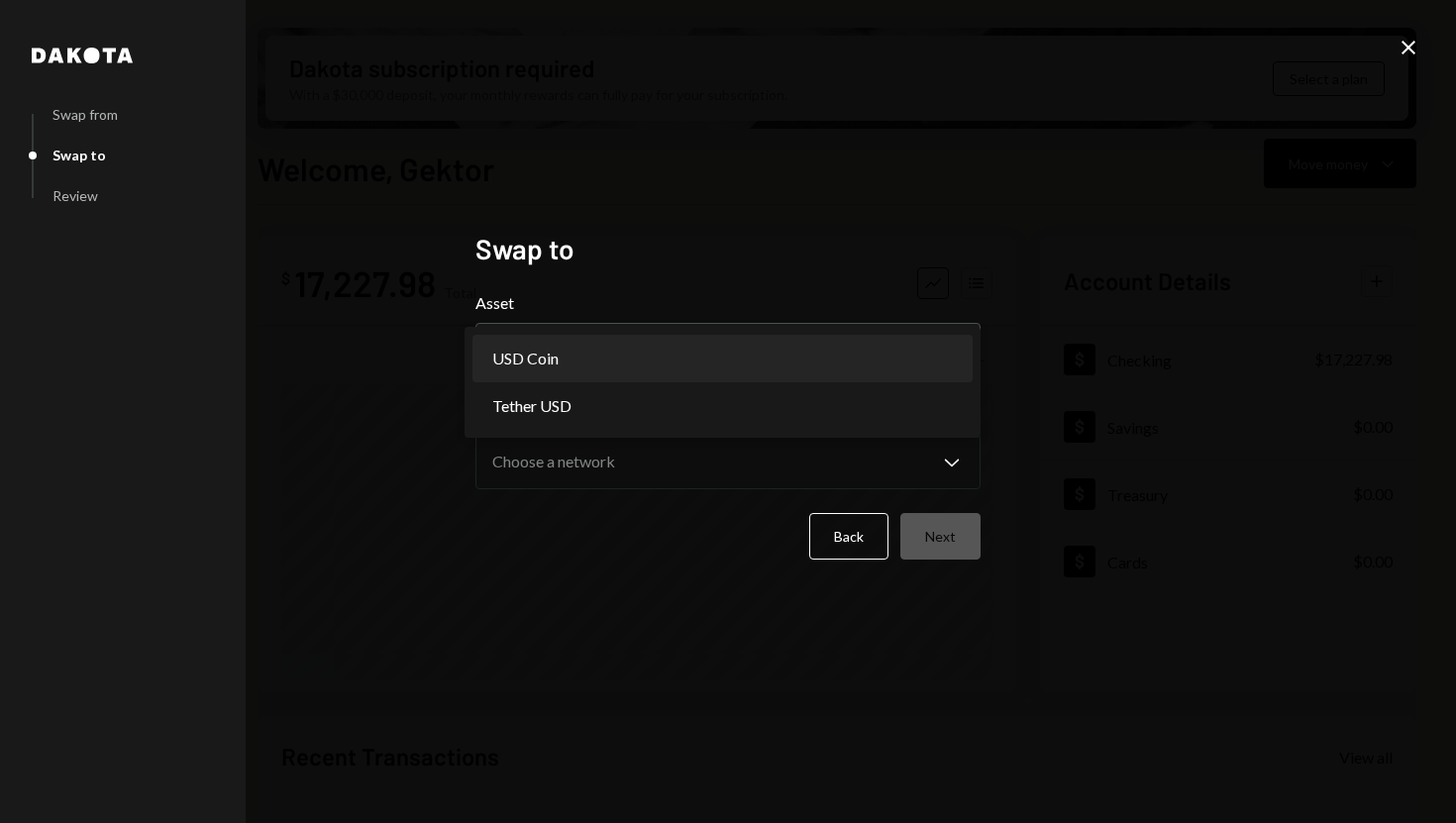 select on "****" 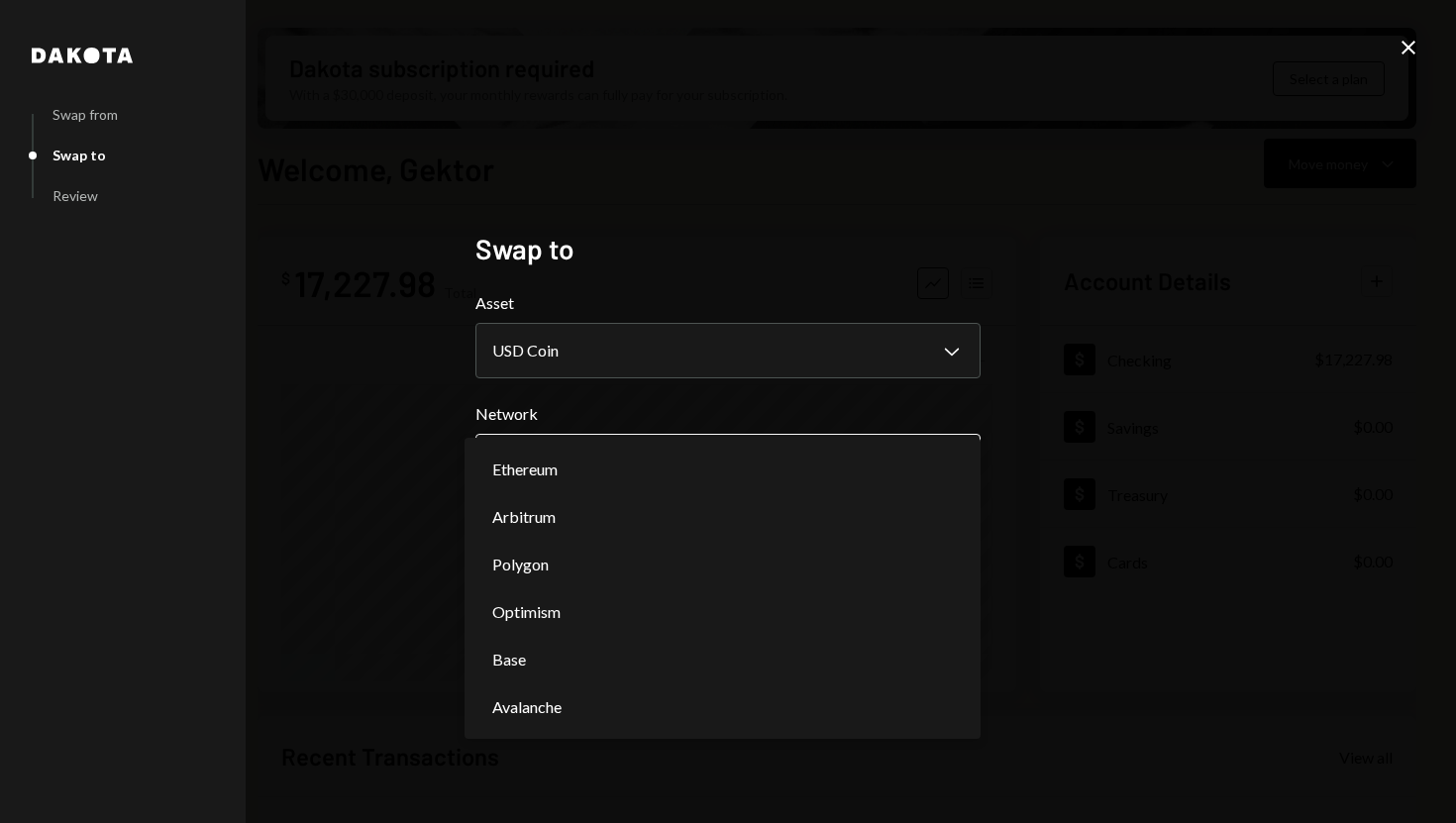 click on "R Roll Trading Cor... Caret Down Home Home Inbox Inbox Activities Transactions Accounts Accounts Caret Down Checking $17,227.98 Savings $0.00 Treasury $0.00 Cards $0.00 Dollar Rewards User Recipients Team Team Dakota subscription required With a $30,000 deposit, your monthly rewards can fully pay for your subscription. Select a plan Welcome, Gektor Move money Caret Down $ 17,227.98 Total Graph Accounts 1W 1M 3M 1Y ALL Account Details Plus Dollar Checking $17,227.98 Dollar Savings $0.00 Dollar Treasury $0.00 Dollar Cards $0.00 Recent Transactions View all Type Initiated By Initiated At Account Status Bank Deposit $30,000.00 [FULL NAME] [DATE] [TIME] Checking Pending Deposit 20.98  USDT 0xA9D1...1d3E43 Copy [DATE] [TIME] Checking Completed Stablecoin Conversion $21.00 [FULL NAME] [DATE] [TIME] Checking Completed Bank Deposit $1,820.00 [COMPANY NAME] 07/25/25 2:34 PM Checking Completed Bank Deposit $15,408.00 Dakota Ridge, Inc. 07/25/25 1:36 PM Checking Completed /dashboard" at bounding box center [728, 411] 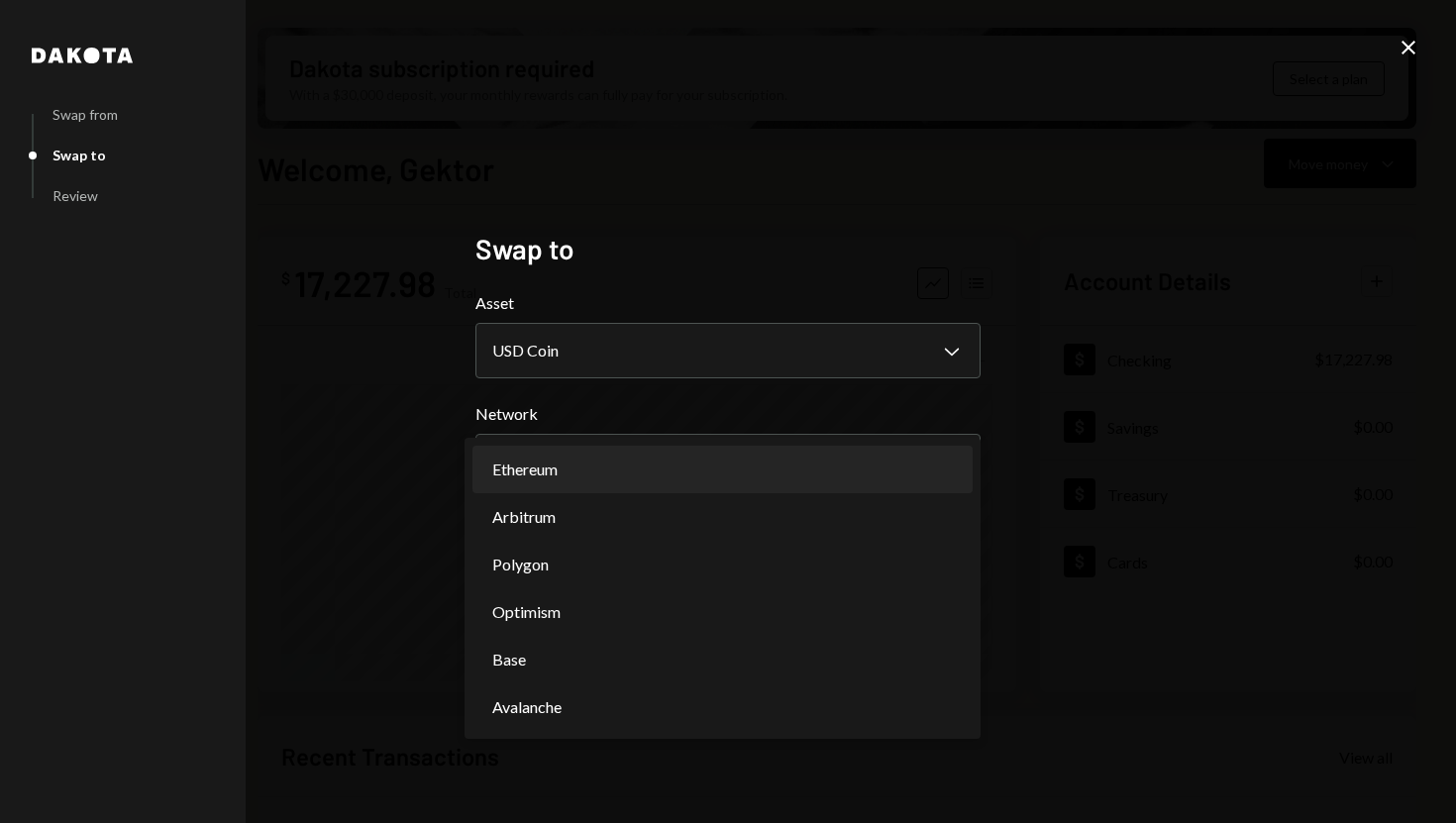 select on "**********" 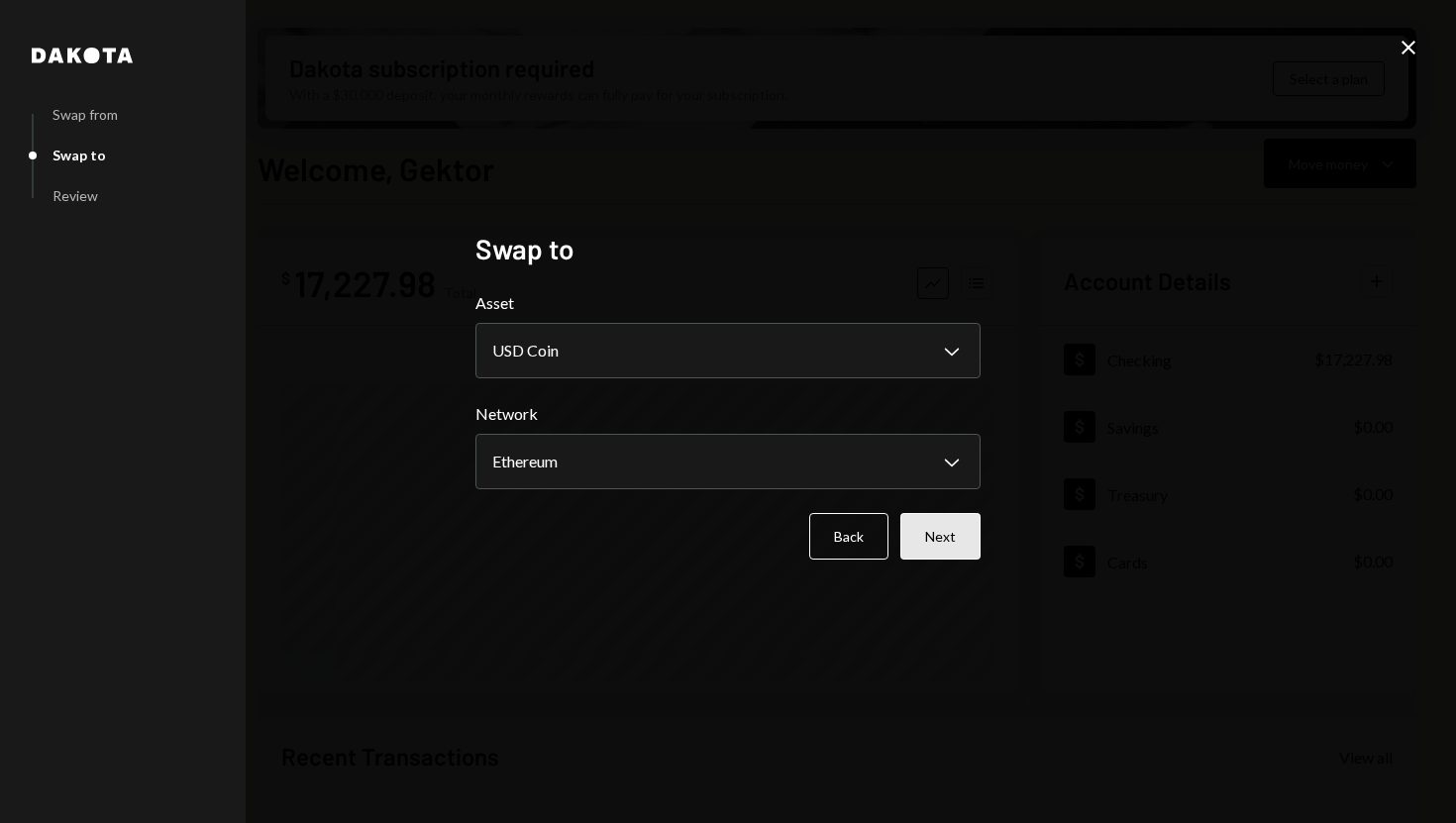 click on "Next" at bounding box center [940, 536] 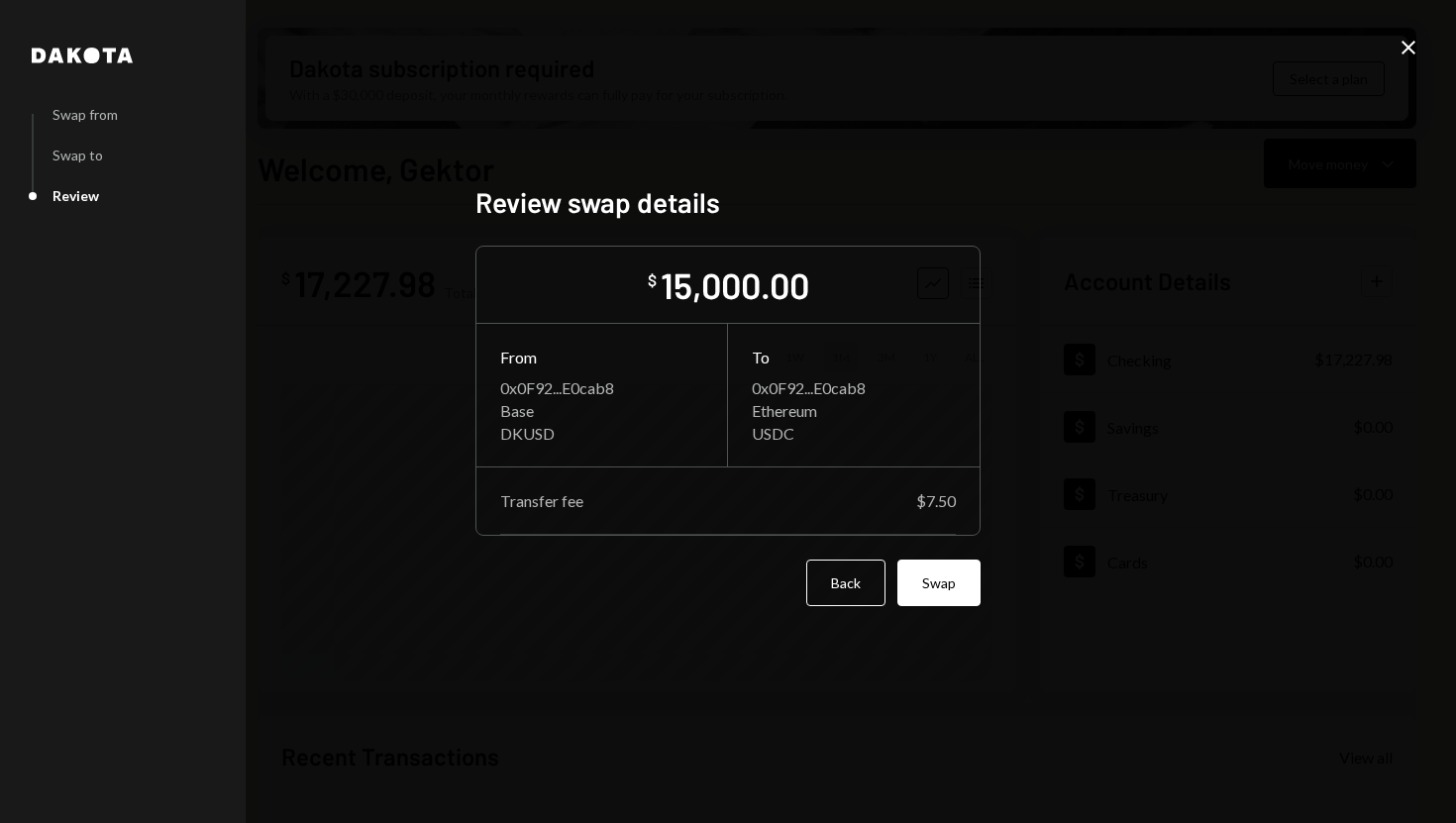 click on "$ 15,000.00 From 0x0F92...E0cab8 Base DKUSD To 0x0F92...E0cab8 Ethereum USDC Transfer fee $7.50 Back Swap" at bounding box center (728, 426) 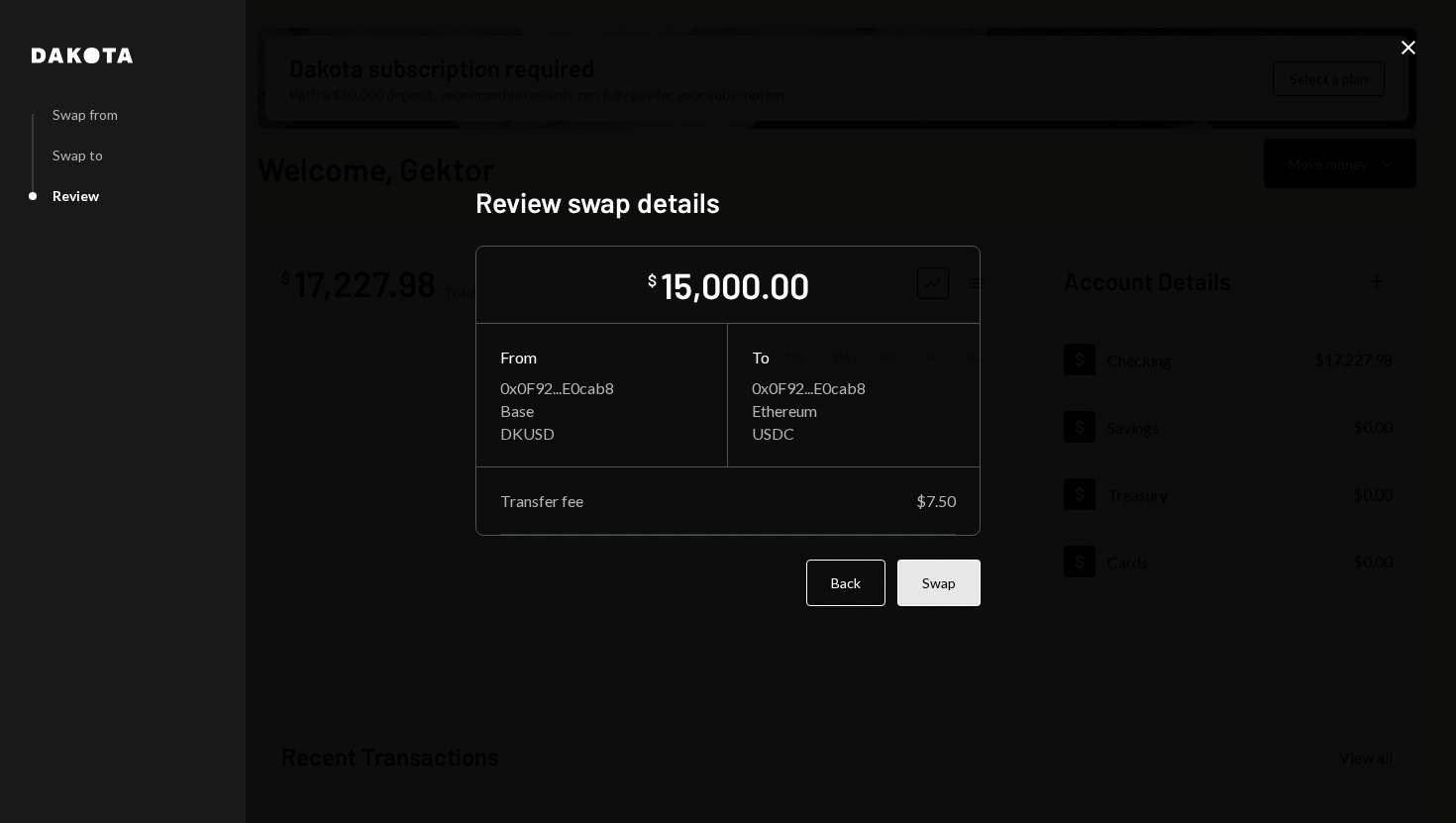 click on "Swap" at bounding box center [939, 582] 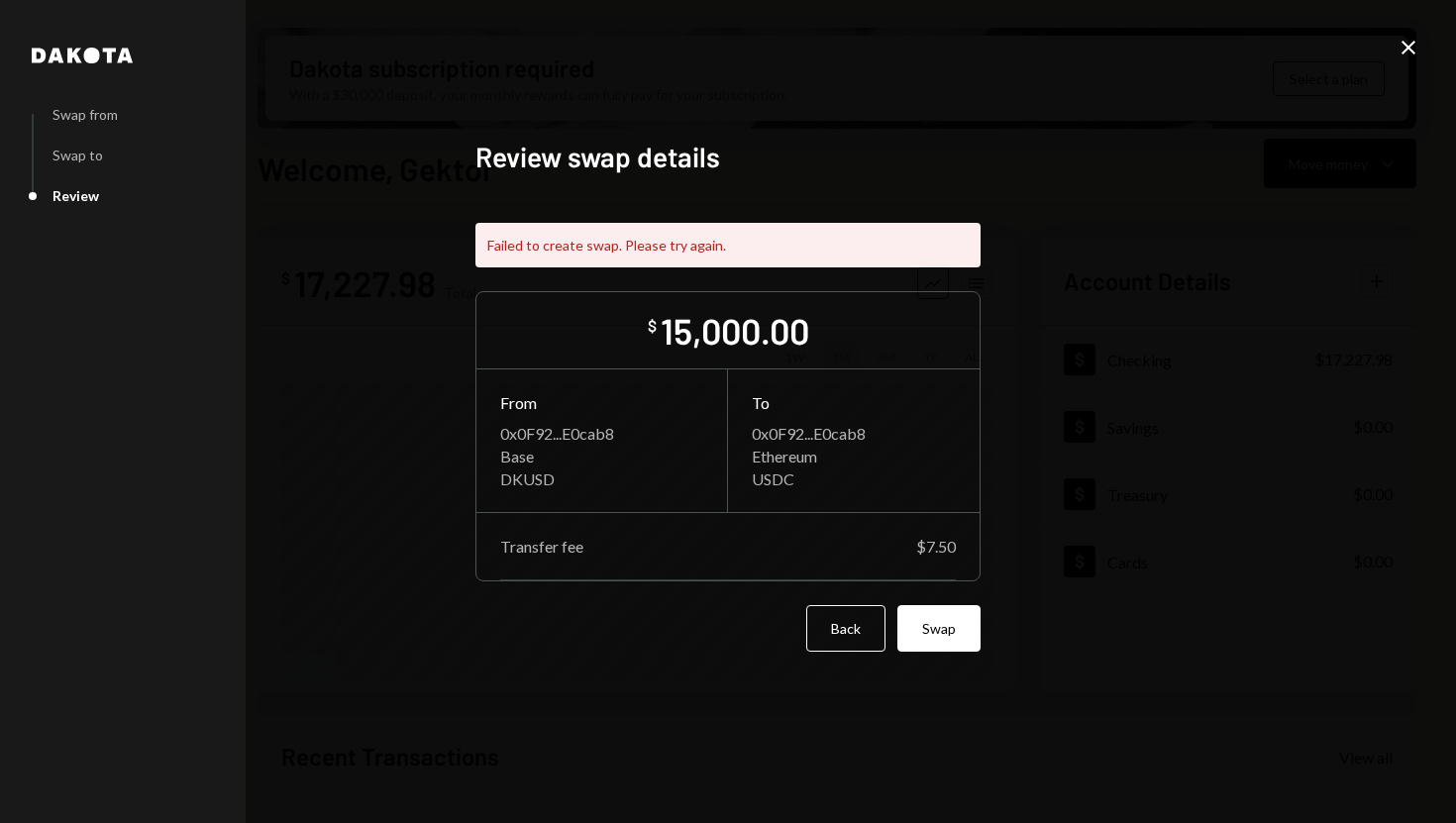 click on "Close" 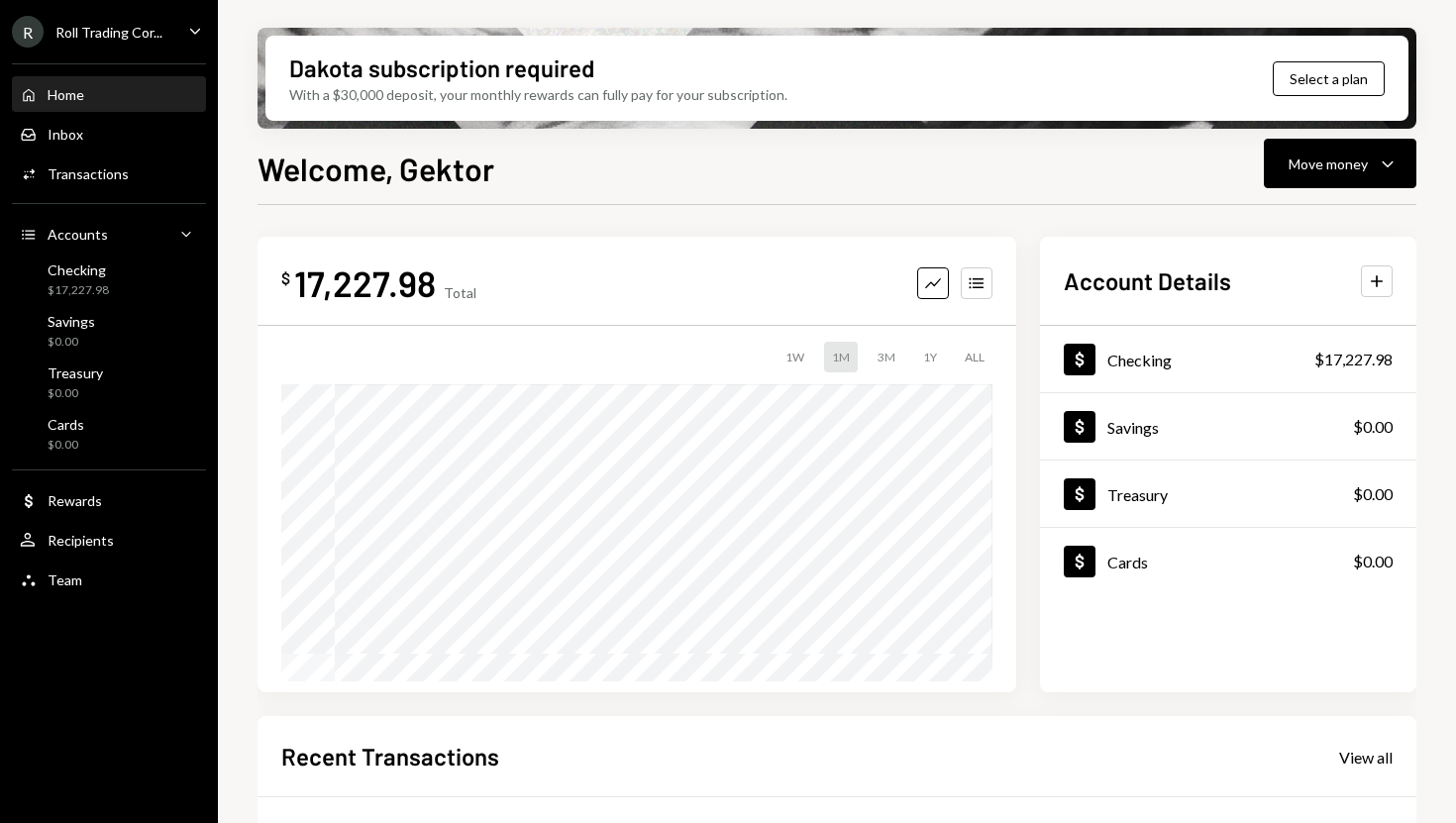 click on "Caret Down" 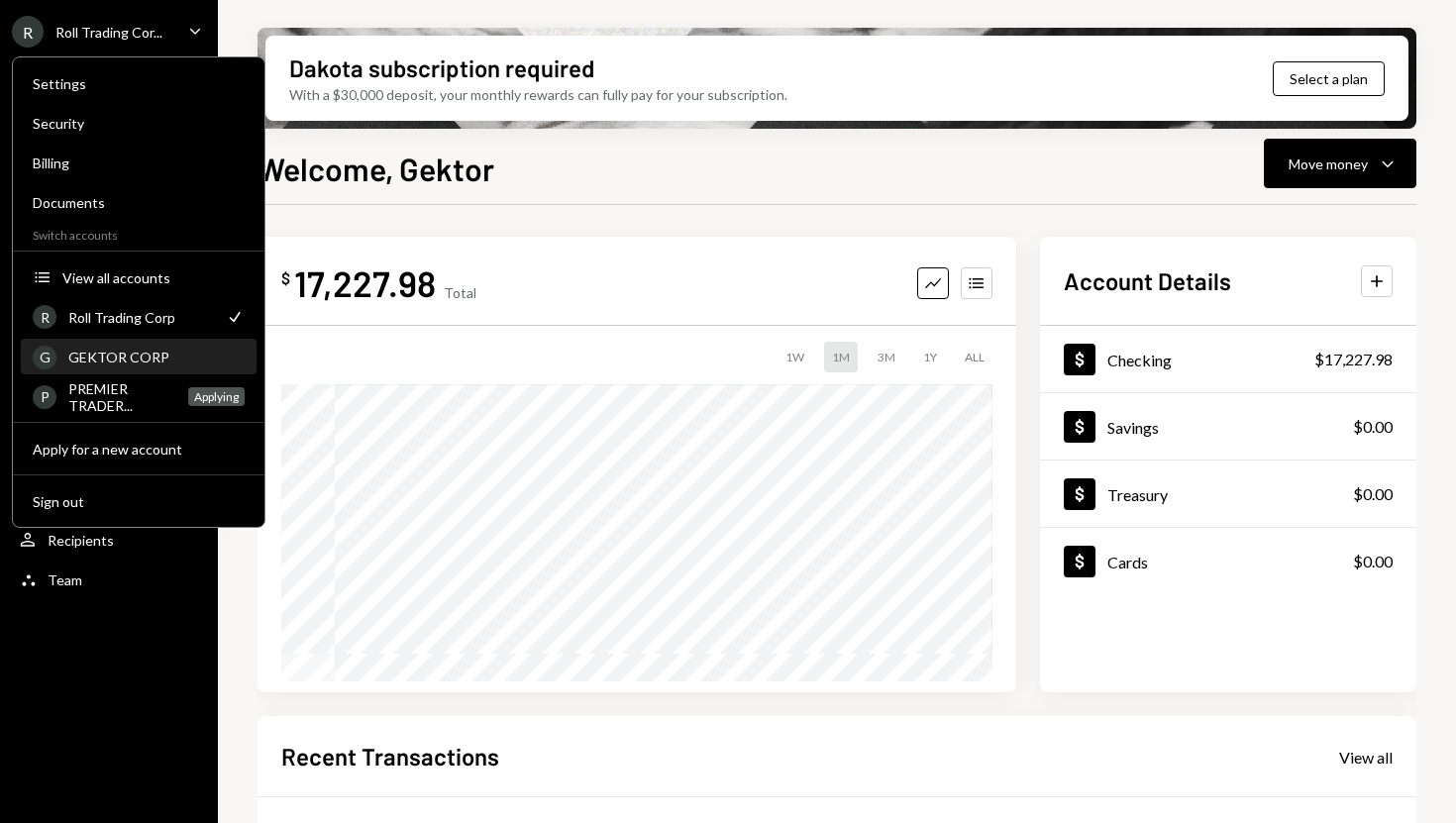 click on "GEKTOR CORP" at bounding box center (156, 357) 